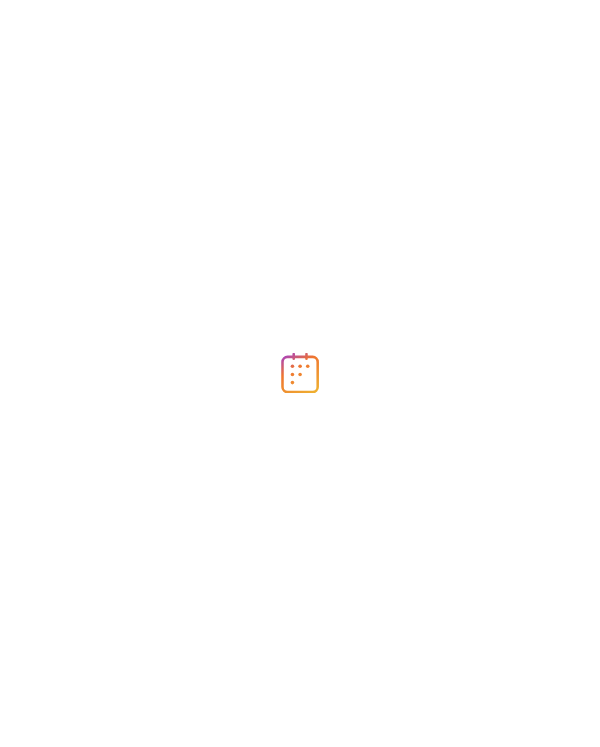 scroll, scrollTop: 0, scrollLeft: 0, axis: both 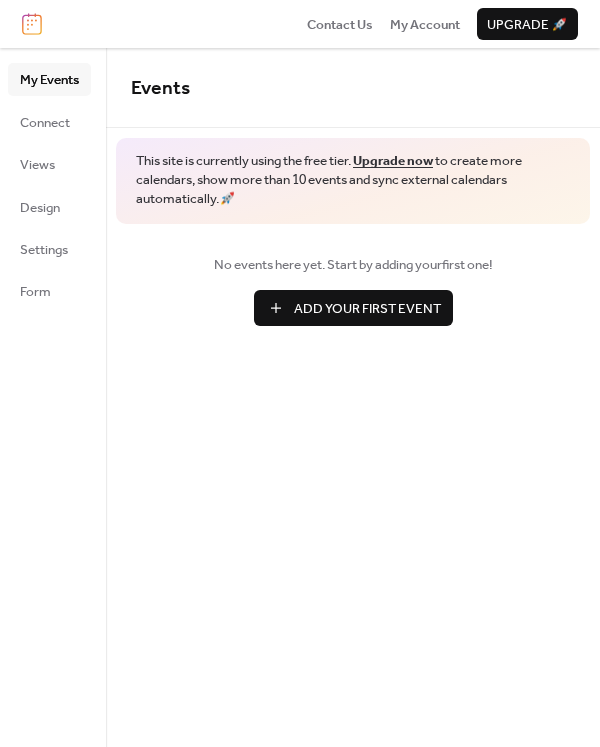 click on "Add Your First Event" at bounding box center (367, 309) 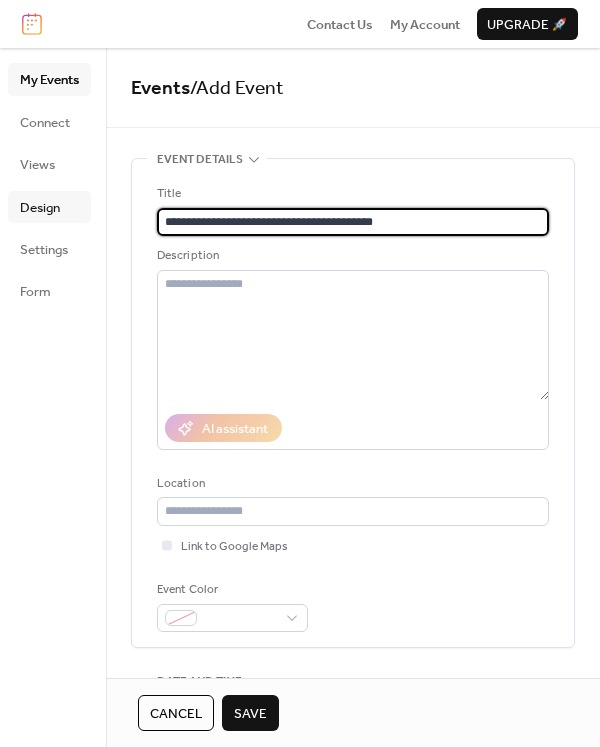 scroll, scrollTop: 0, scrollLeft: 0, axis: both 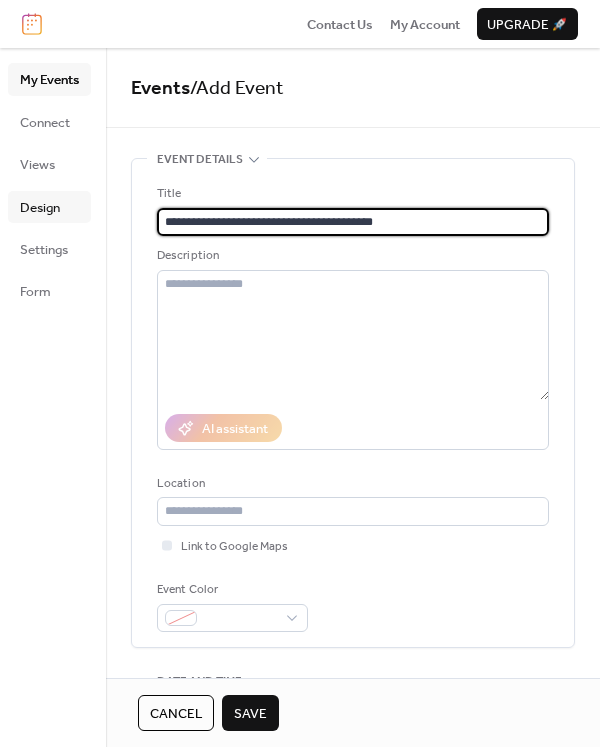 drag, startPoint x: 404, startPoint y: 221, endPoint x: 81, endPoint y: 221, distance: 323 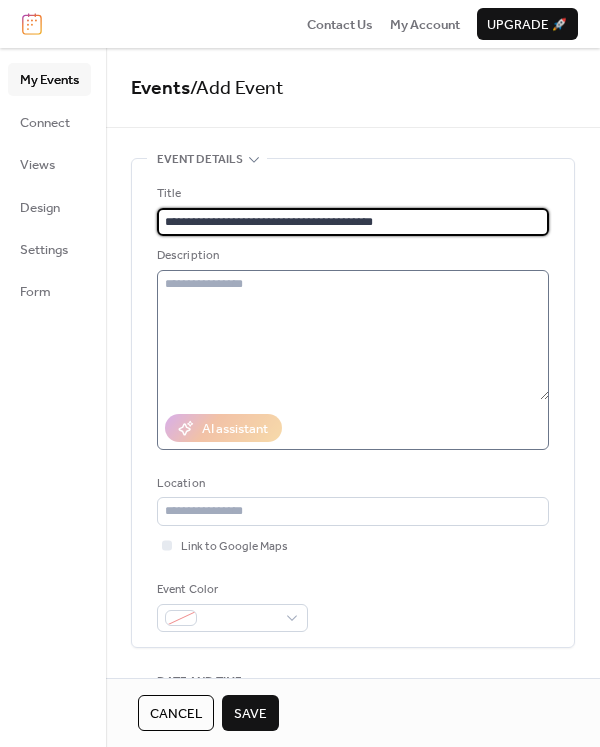 type on "**********" 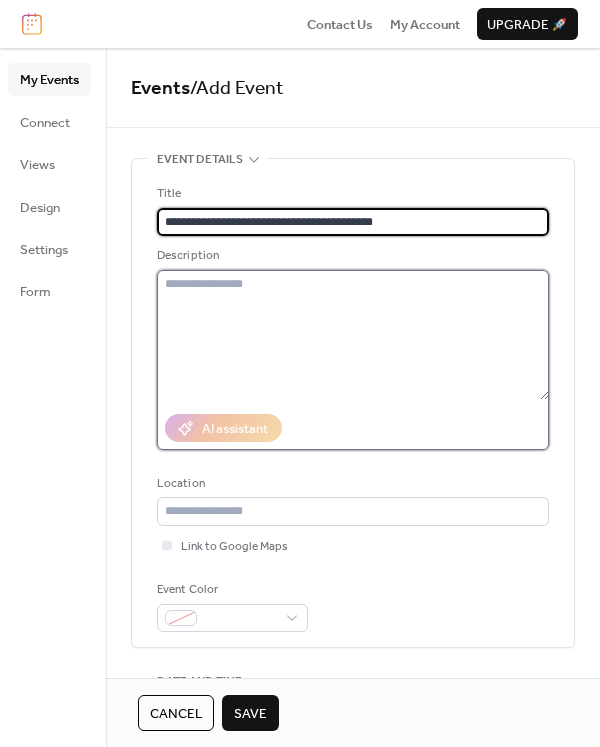 click at bounding box center (353, 335) 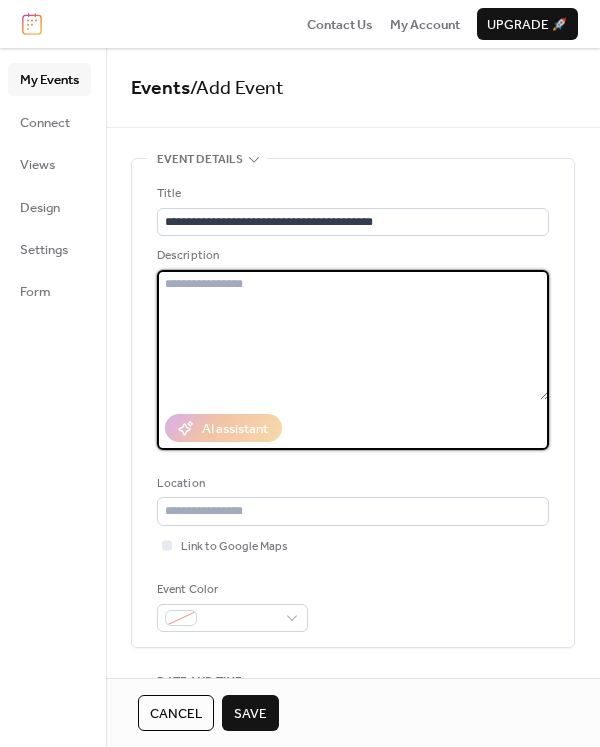 click at bounding box center [353, 335] 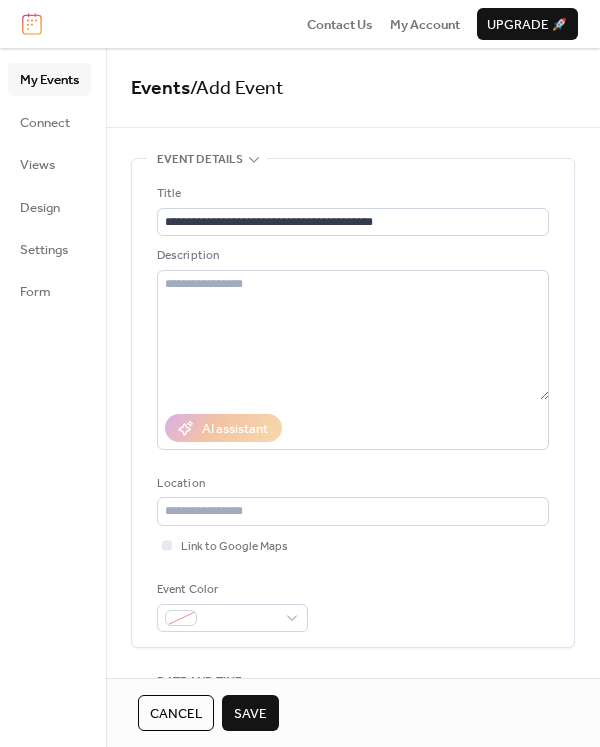 click on "**********" at bounding box center [353, 403] 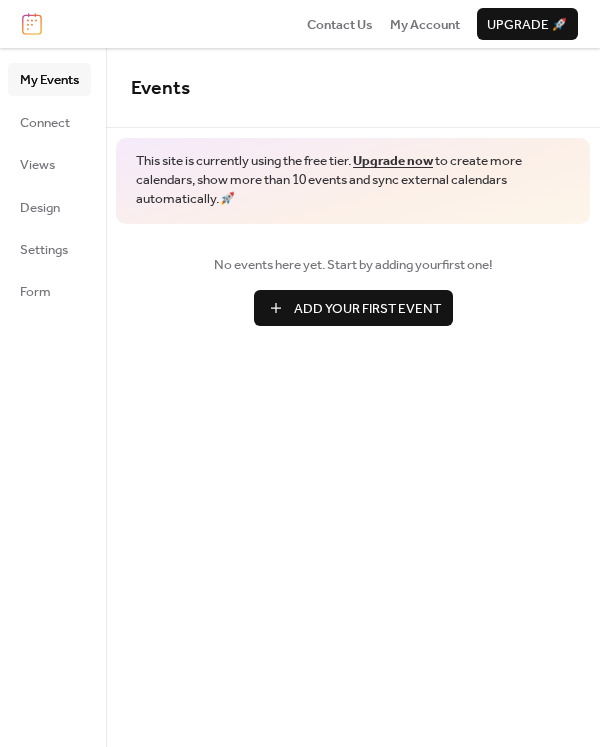 click on "Add Your First Event" at bounding box center (367, 309) 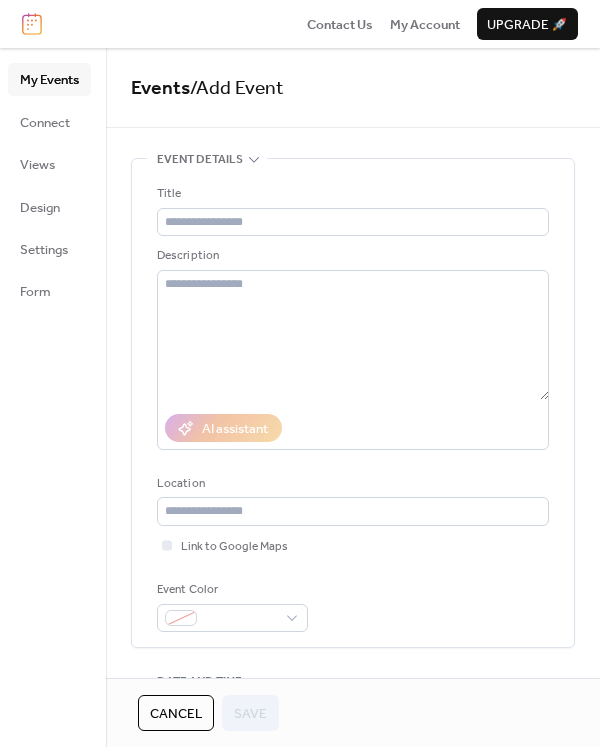 click 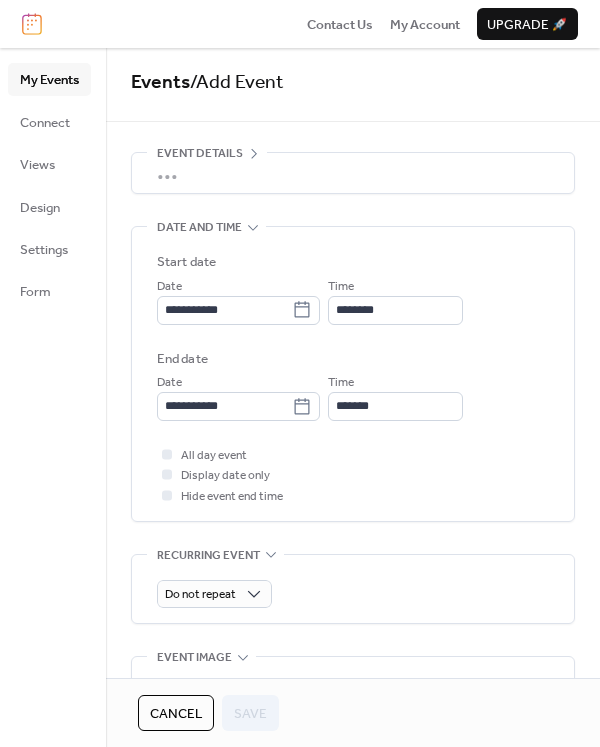 scroll, scrollTop: 7, scrollLeft: 0, axis: vertical 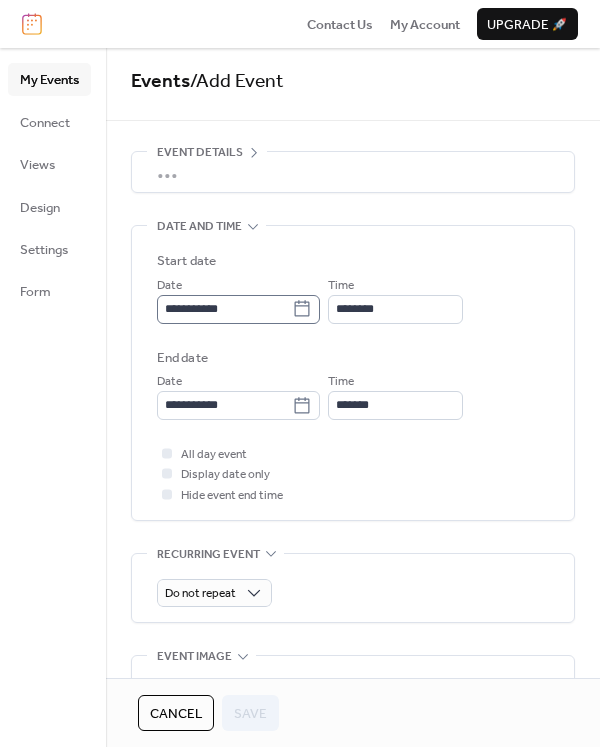click 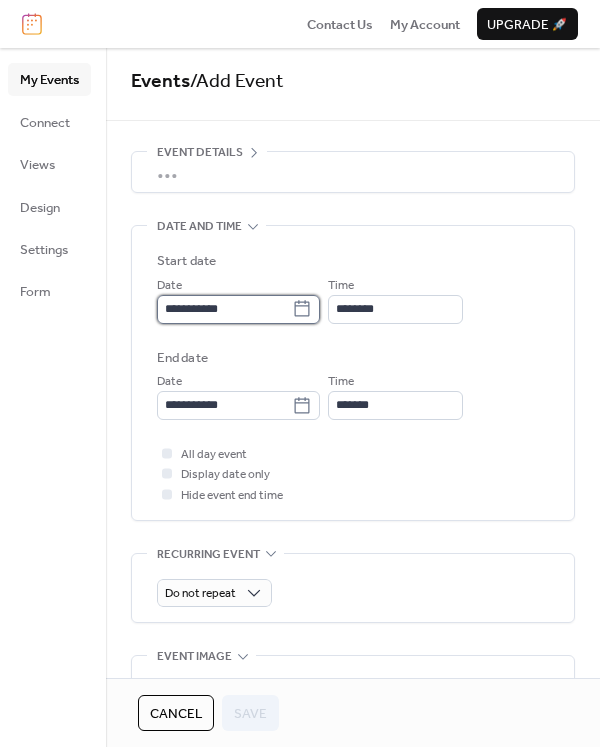 click on "**********" at bounding box center [224, 309] 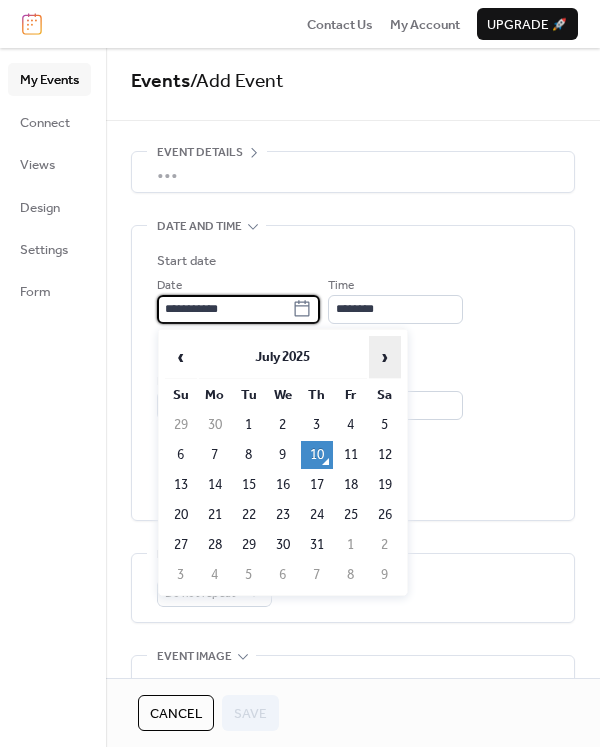 click on "›" at bounding box center (385, 357) 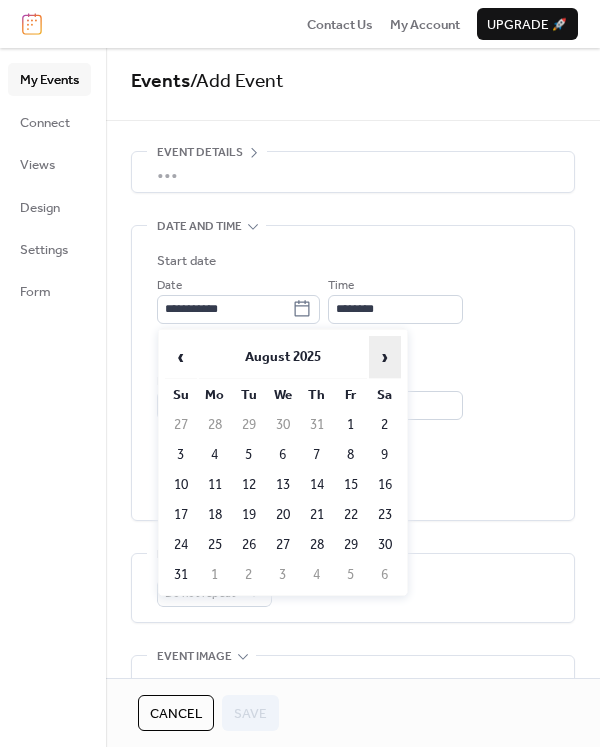 click on "›" at bounding box center (385, 357) 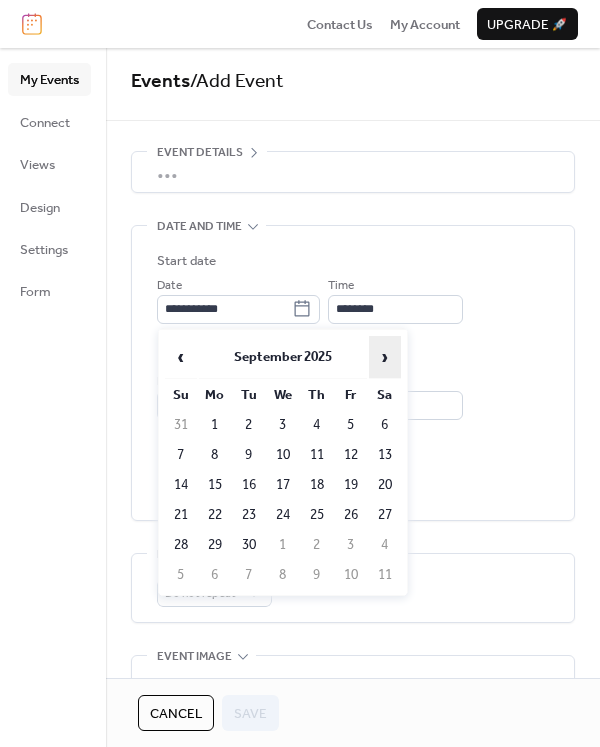 click on "›" at bounding box center (385, 357) 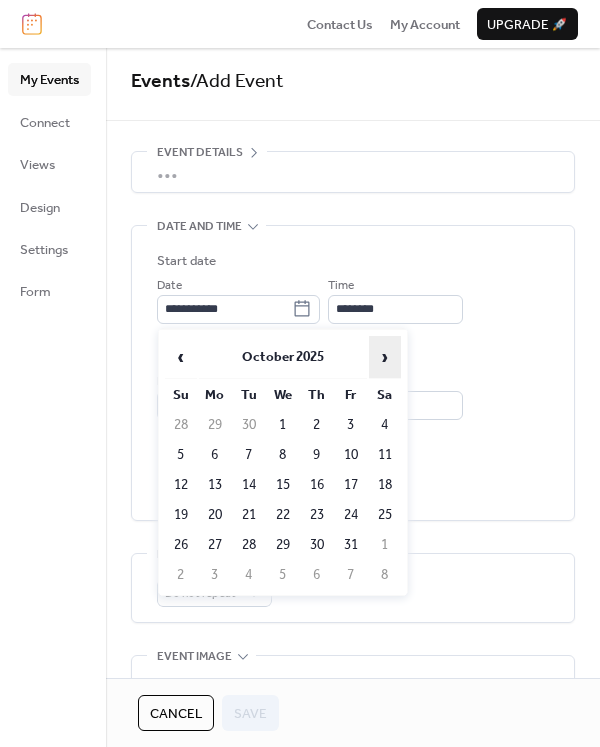 click on "›" at bounding box center (385, 357) 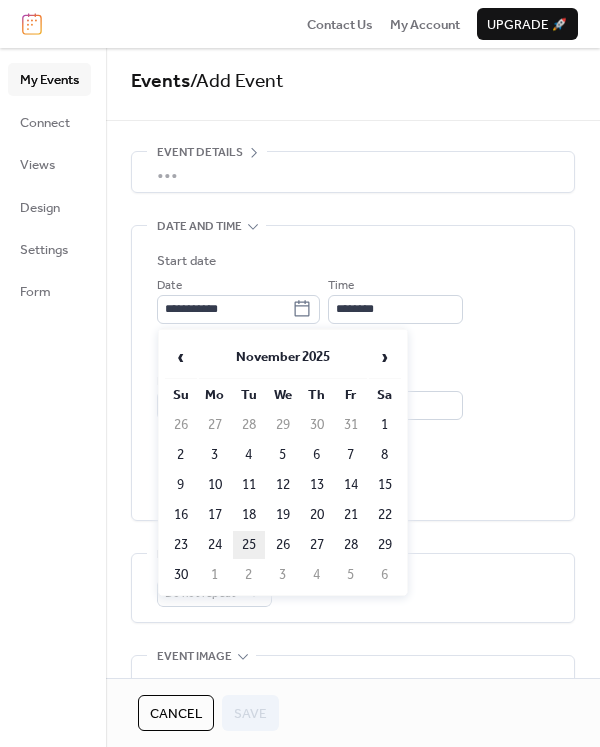 click on "25" at bounding box center [249, 545] 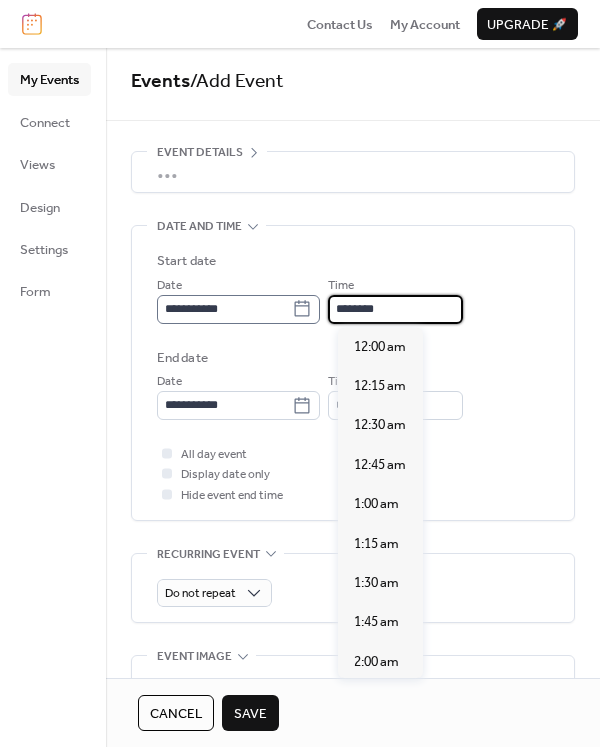 scroll, scrollTop: 1915, scrollLeft: 0, axis: vertical 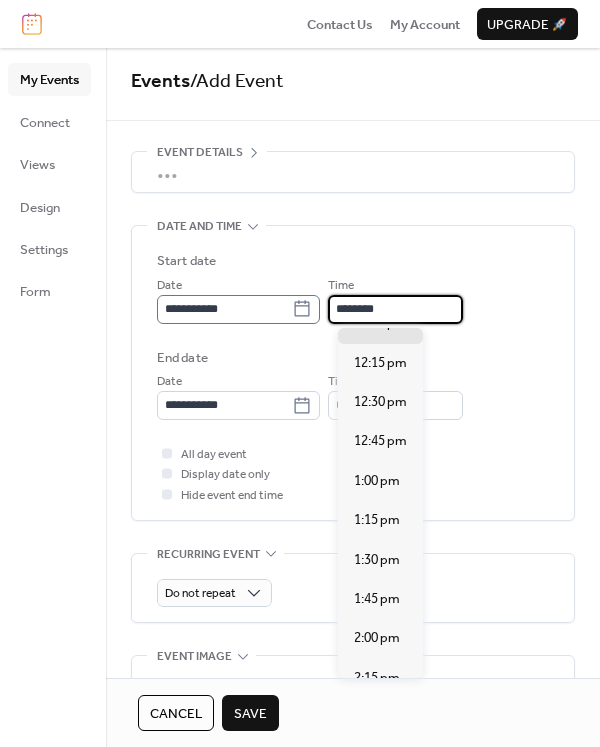 drag, startPoint x: 434, startPoint y: 308, endPoint x: 325, endPoint y: 301, distance: 109.22454 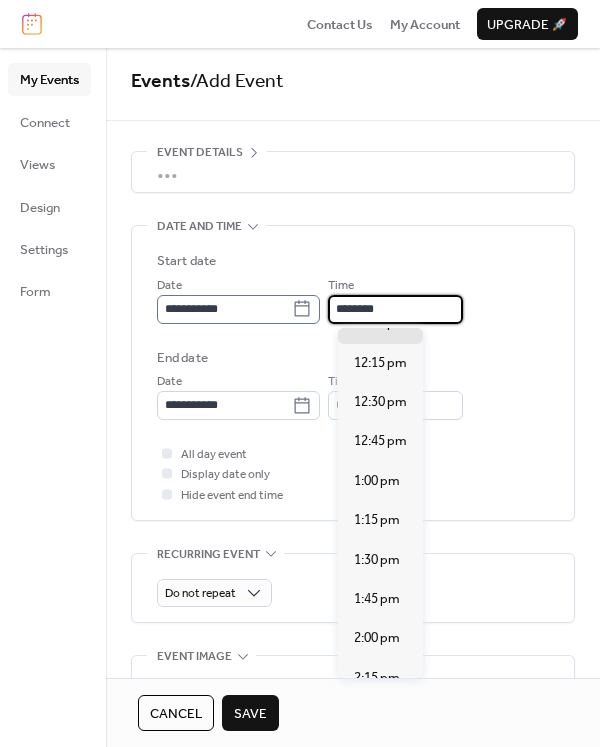 click on "**********" at bounding box center (353, 299) 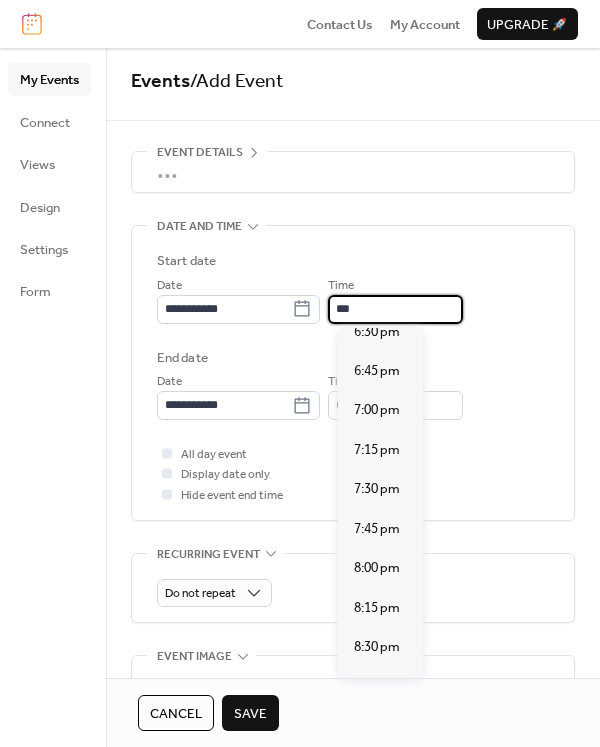 scroll, scrollTop: 2891, scrollLeft: 0, axis: vertical 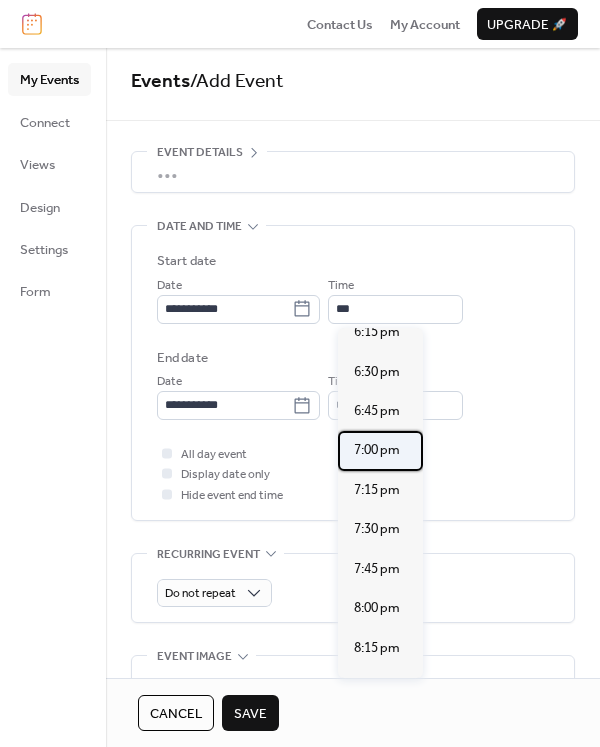 click on "7:00 pm" at bounding box center [377, 450] 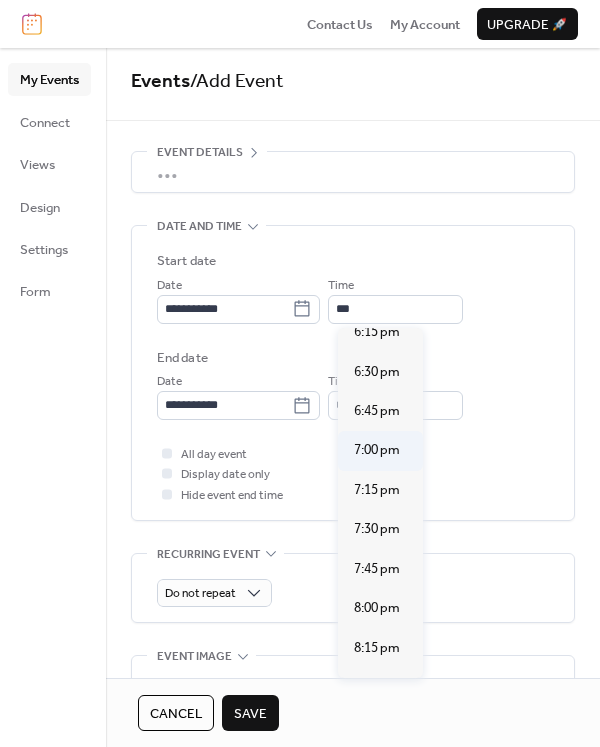 type on "*******" 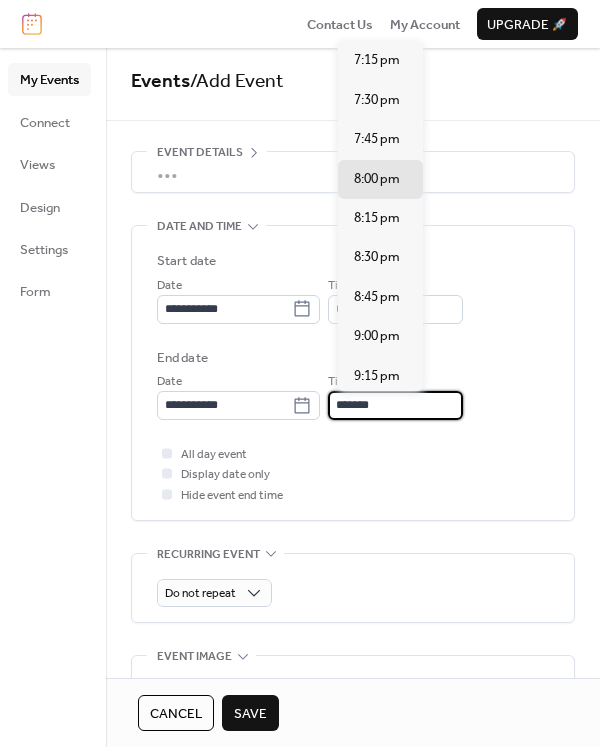 click on "*******" at bounding box center (395, 405) 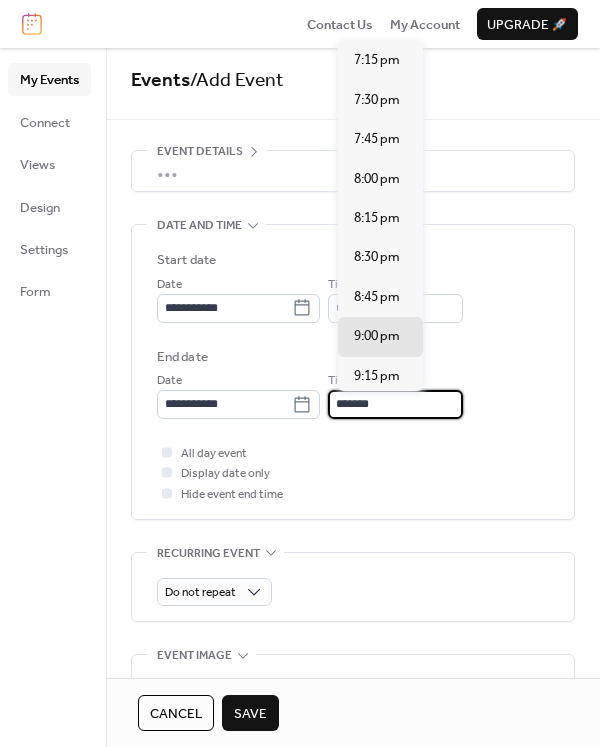 type on "*******" 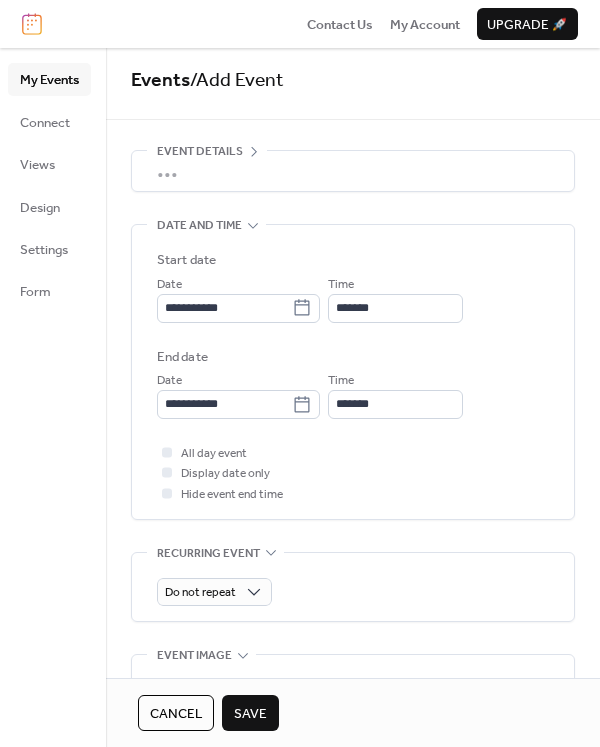 click on "**********" at bounding box center [353, 298] 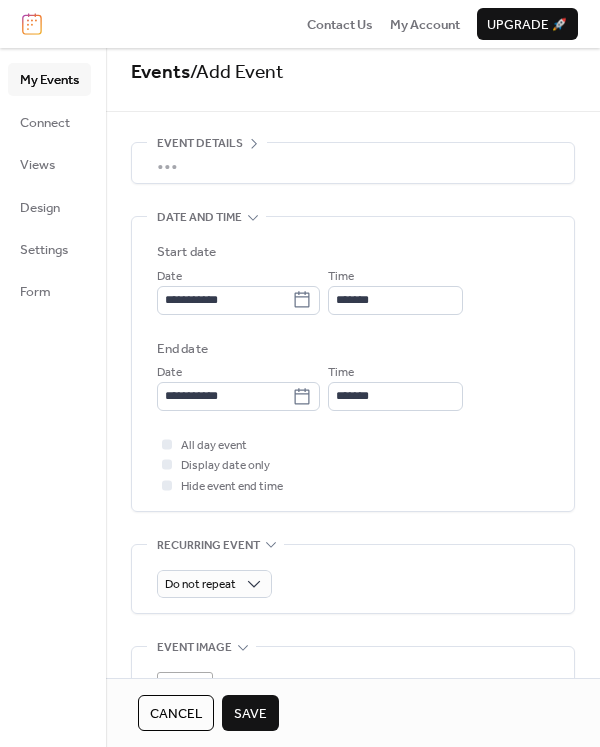scroll, scrollTop: 18, scrollLeft: 0, axis: vertical 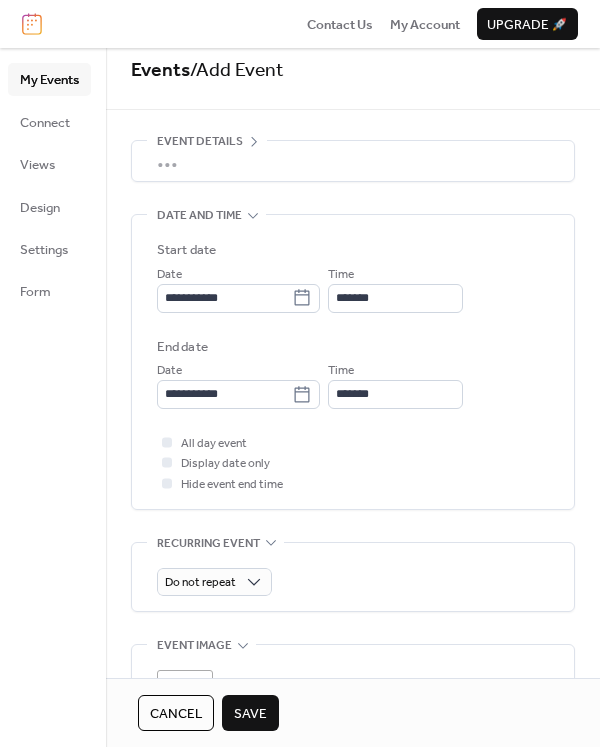 click on "•••" at bounding box center [353, 161] 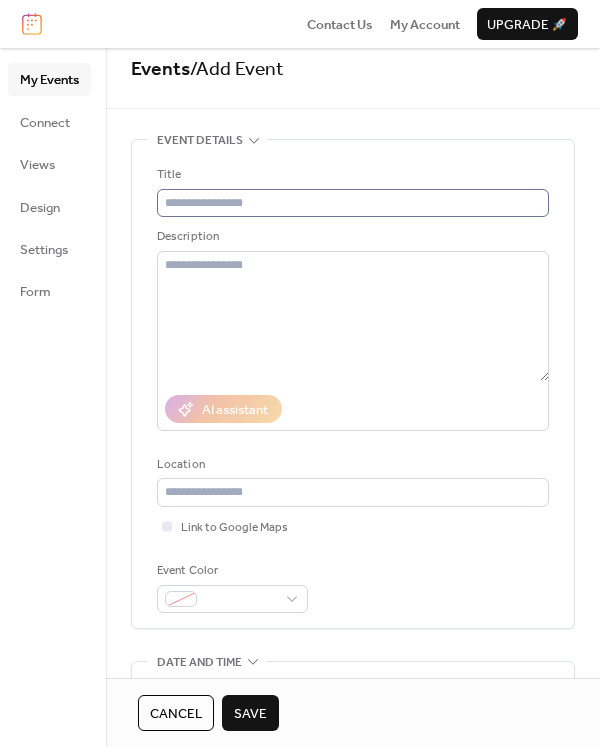 scroll, scrollTop: 23, scrollLeft: 0, axis: vertical 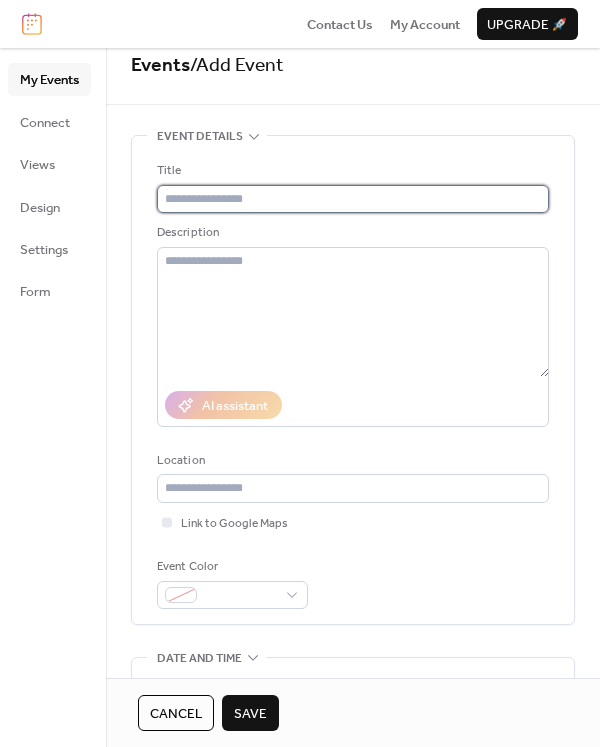 click at bounding box center (353, 199) 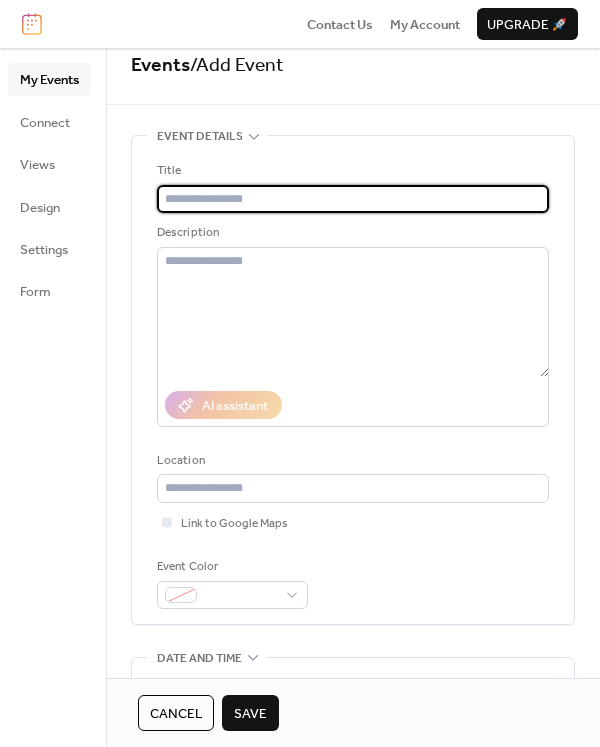 paste on "**********" 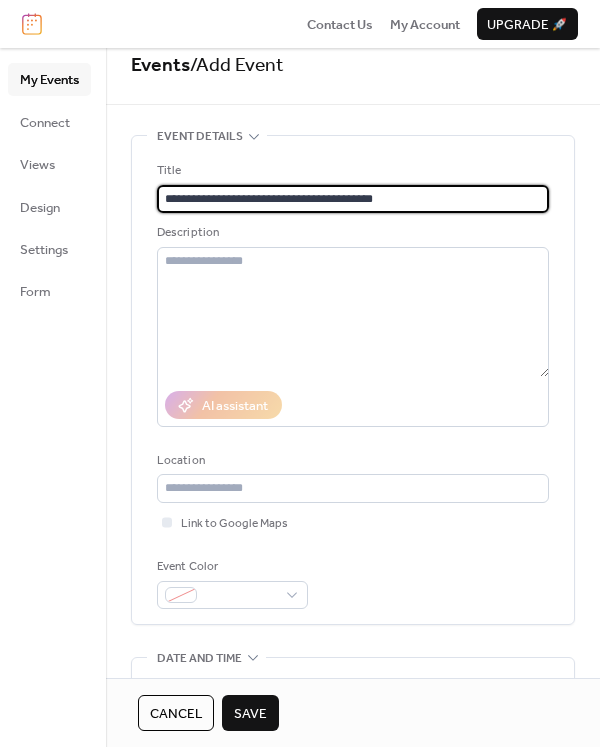 type on "**********" 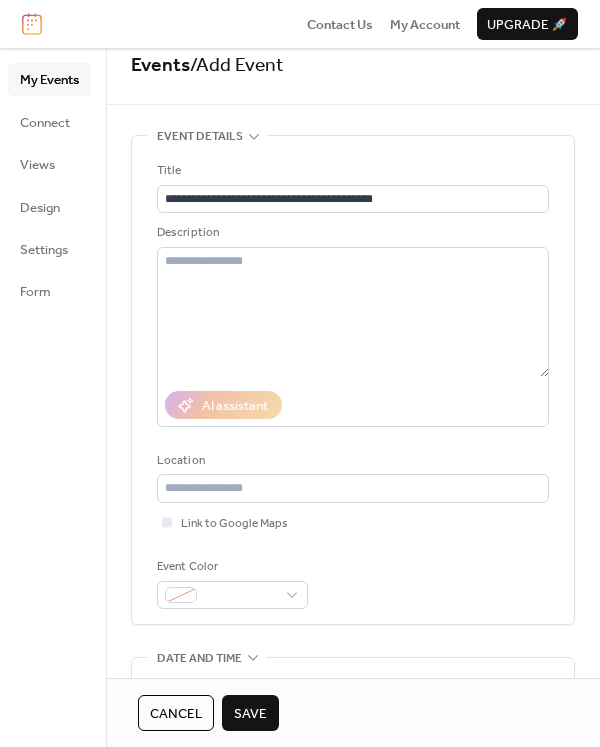 click on "Save" at bounding box center (250, 714) 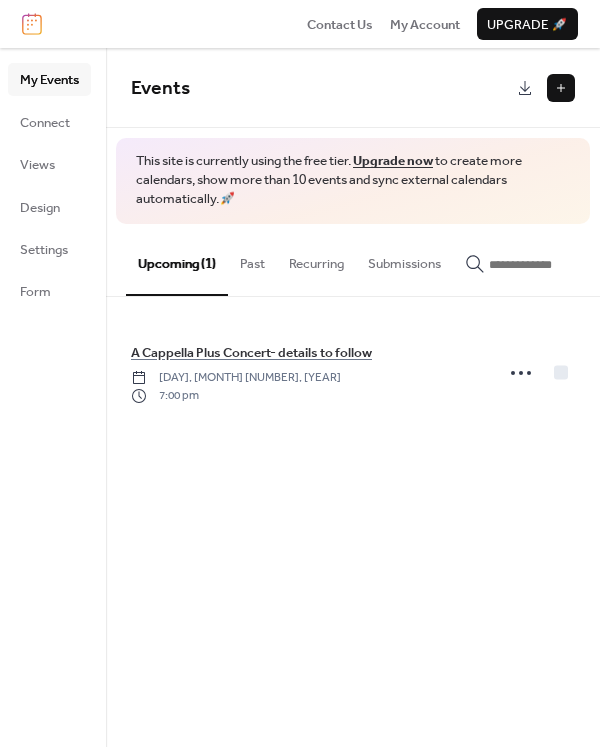 click at bounding box center [561, 88] 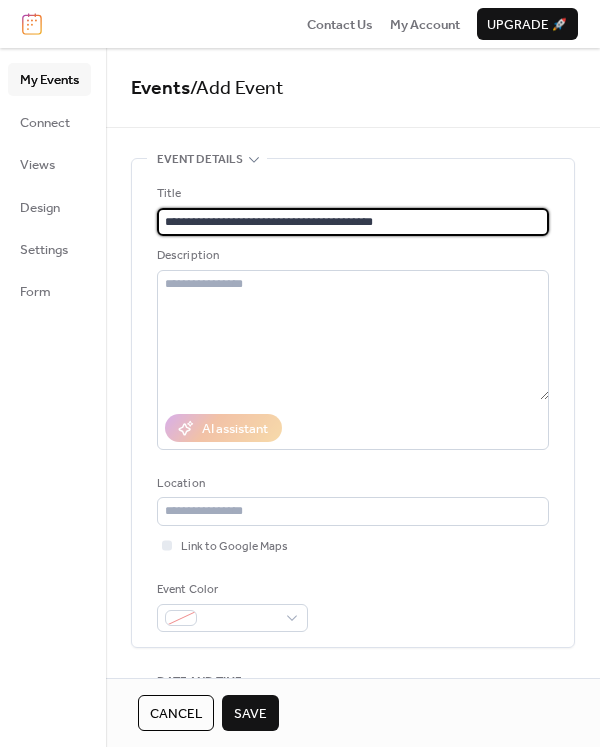 type on "**********" 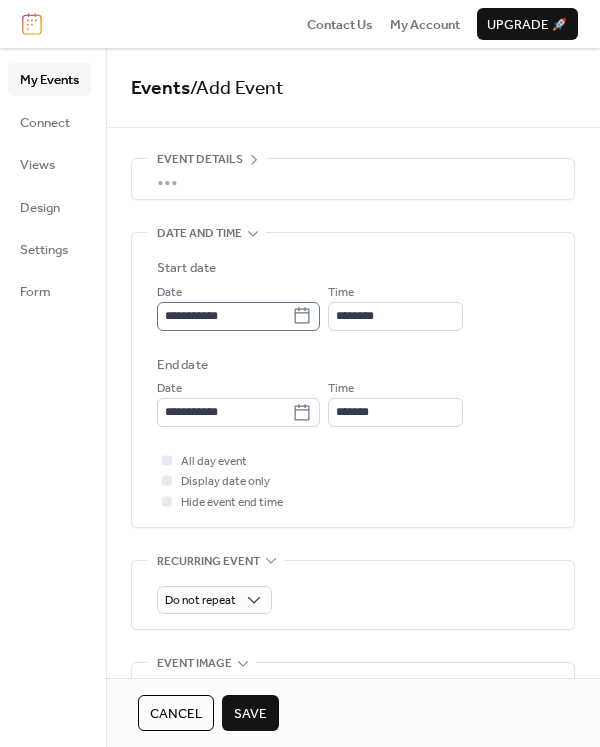 click 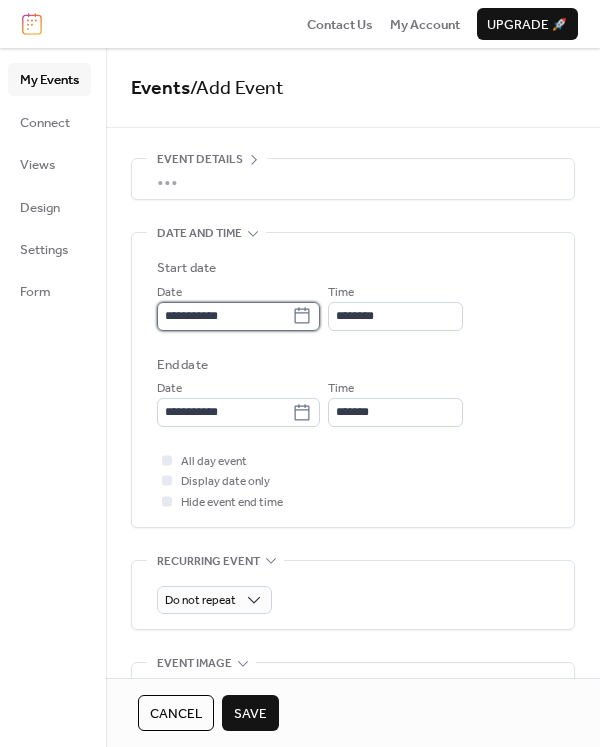 click on "**********" at bounding box center [224, 316] 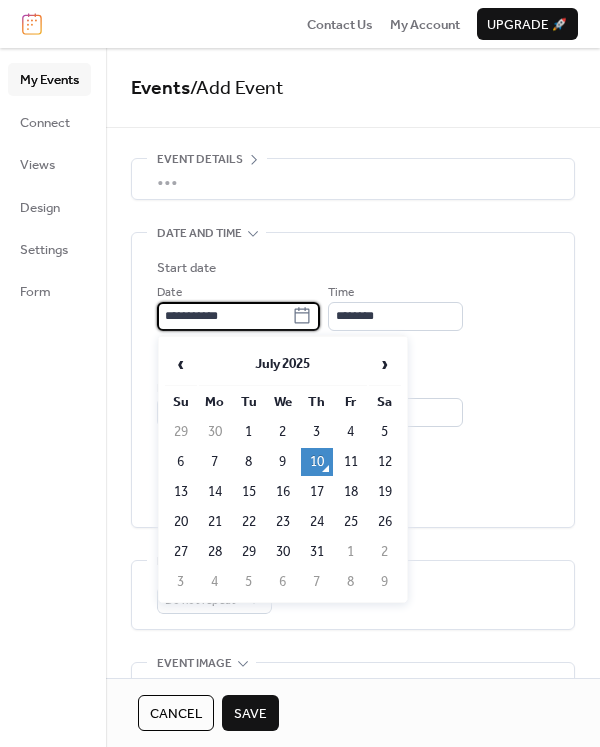 click 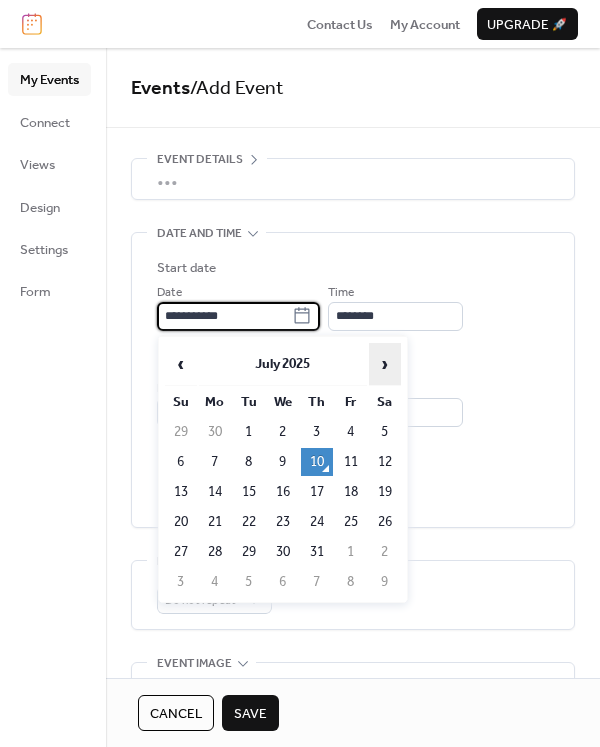 click on "›" at bounding box center (385, 364) 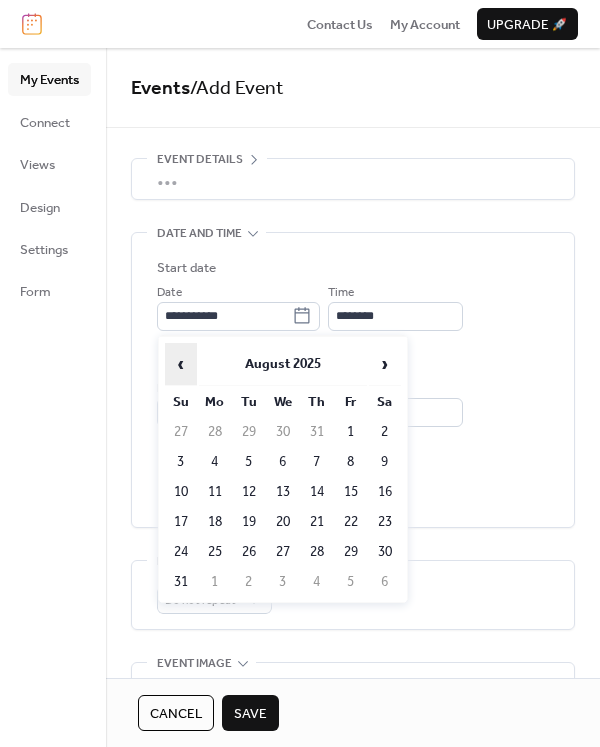 click on "‹" at bounding box center (181, 364) 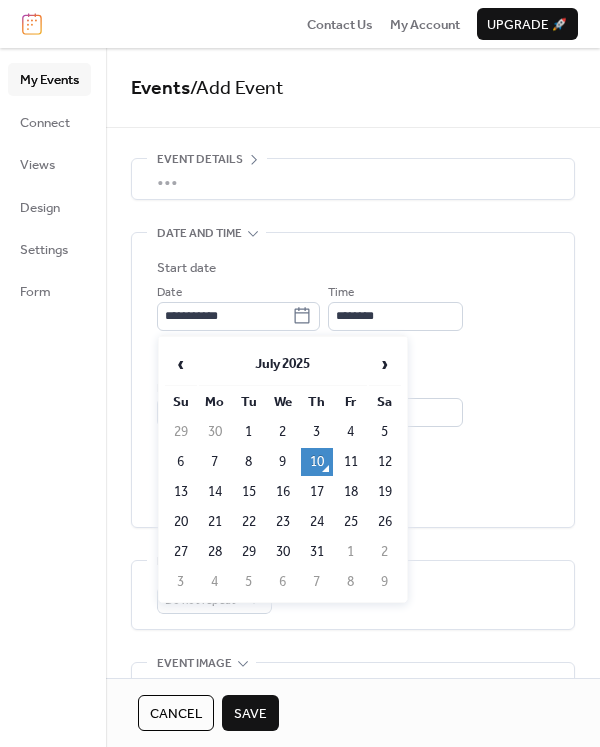 click on "10" at bounding box center [317, 462] 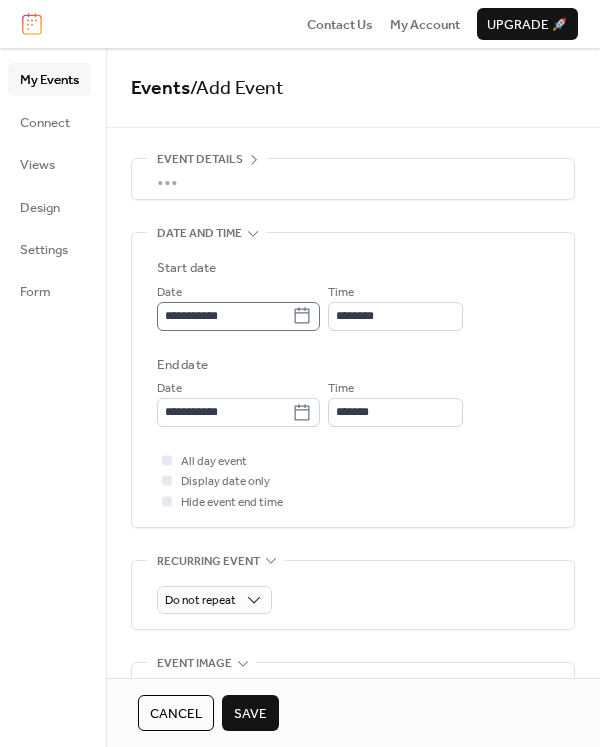 click 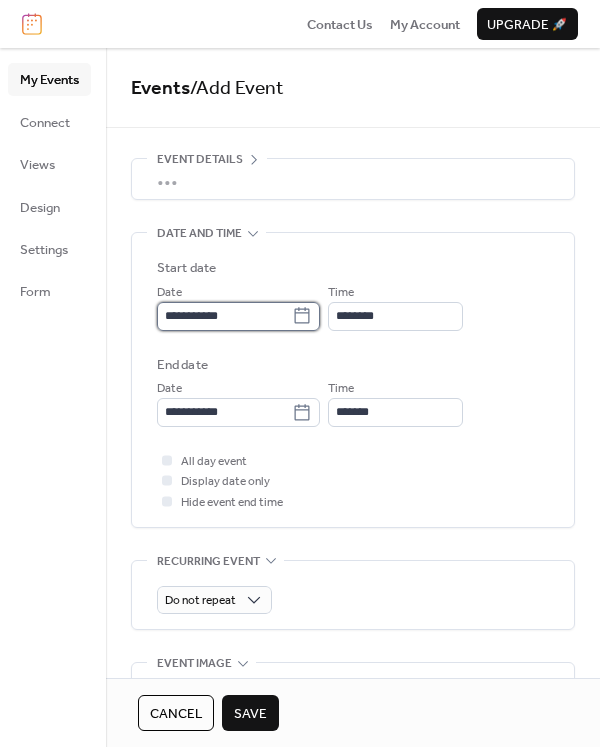 click on "**********" at bounding box center [224, 316] 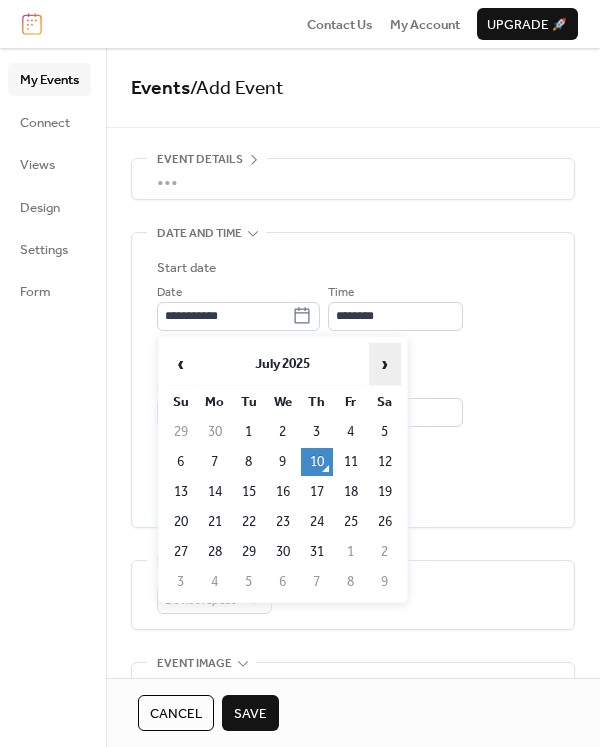 click on "›" at bounding box center [385, 364] 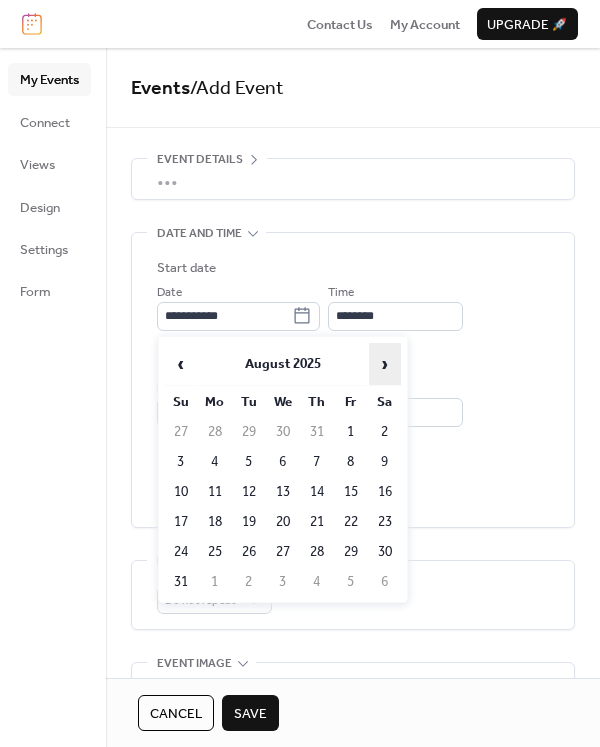 click on "›" at bounding box center [385, 364] 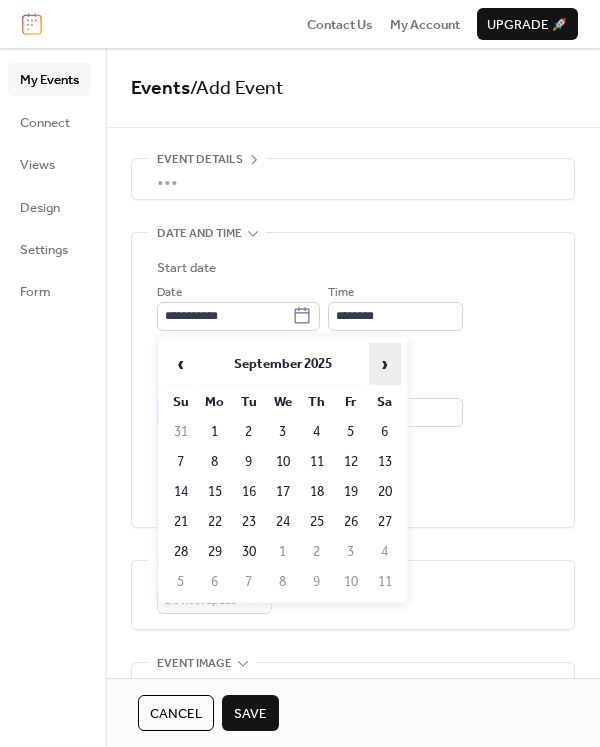 click on "›" at bounding box center (385, 364) 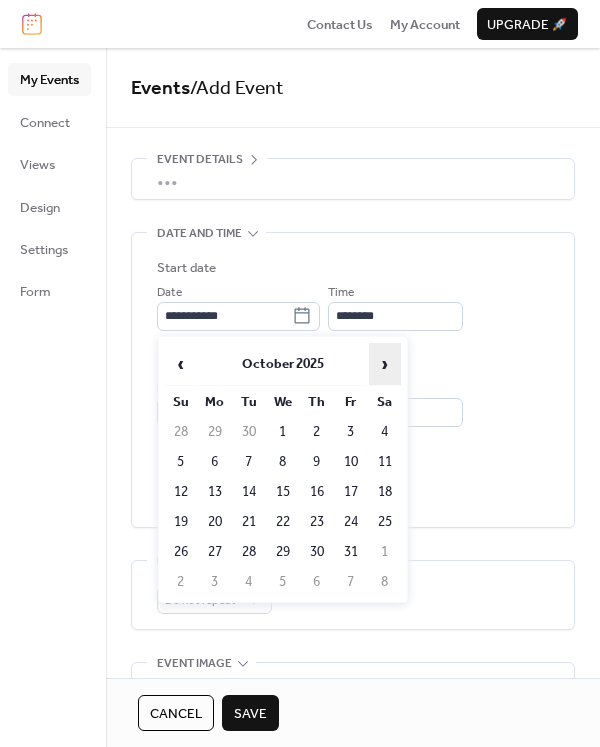 click on "›" at bounding box center (385, 364) 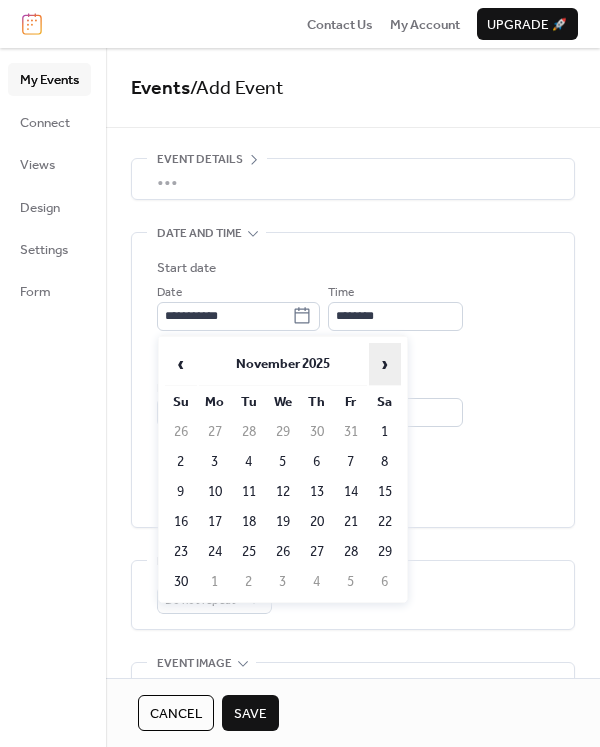 click on "›" at bounding box center [385, 364] 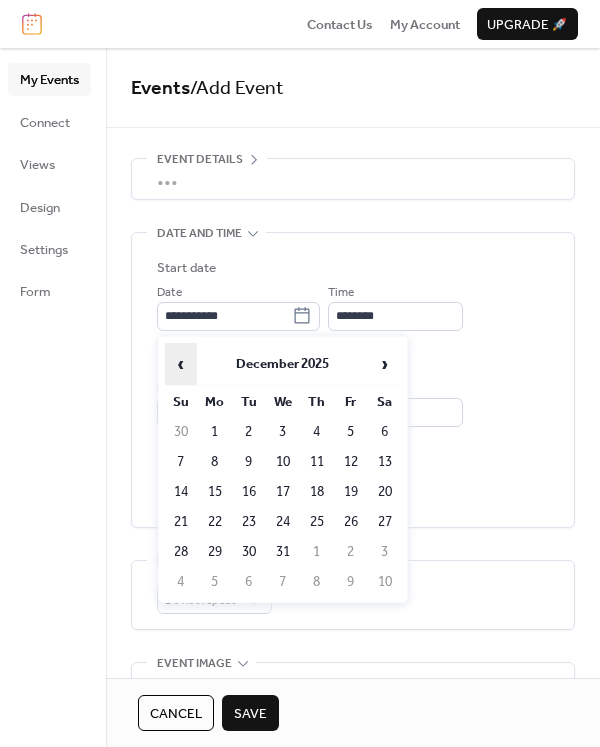 click on "‹" at bounding box center (181, 364) 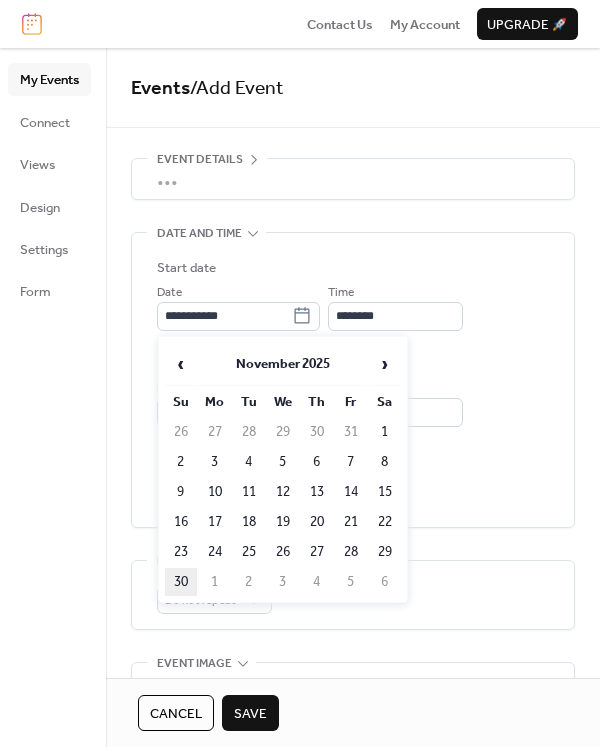 click on "30" at bounding box center [181, 582] 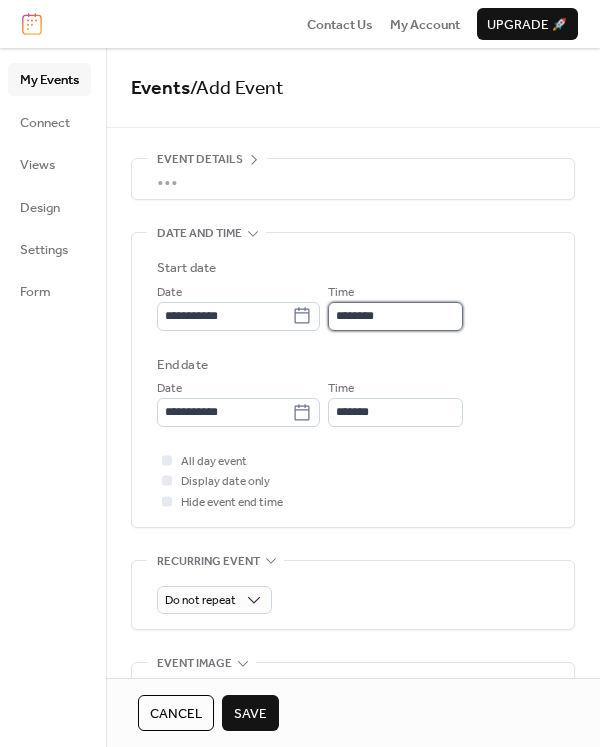 click on "********" at bounding box center (395, 316) 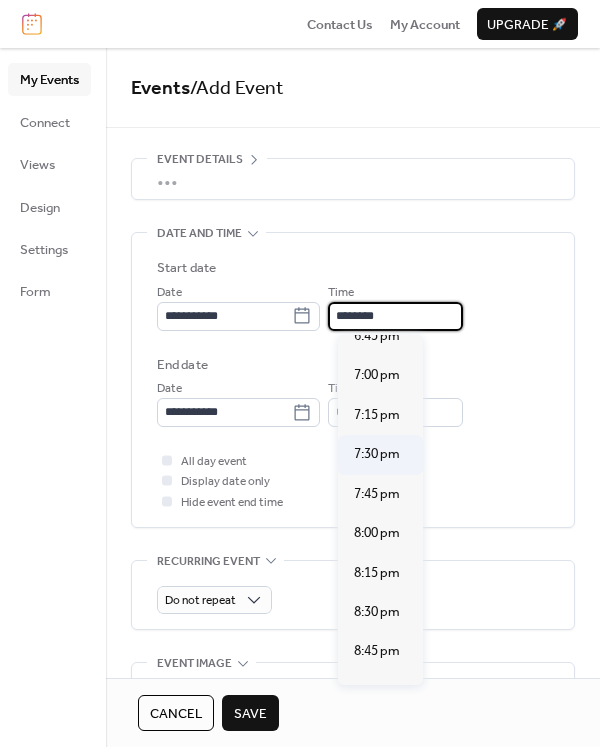 scroll, scrollTop: 2970, scrollLeft: 0, axis: vertical 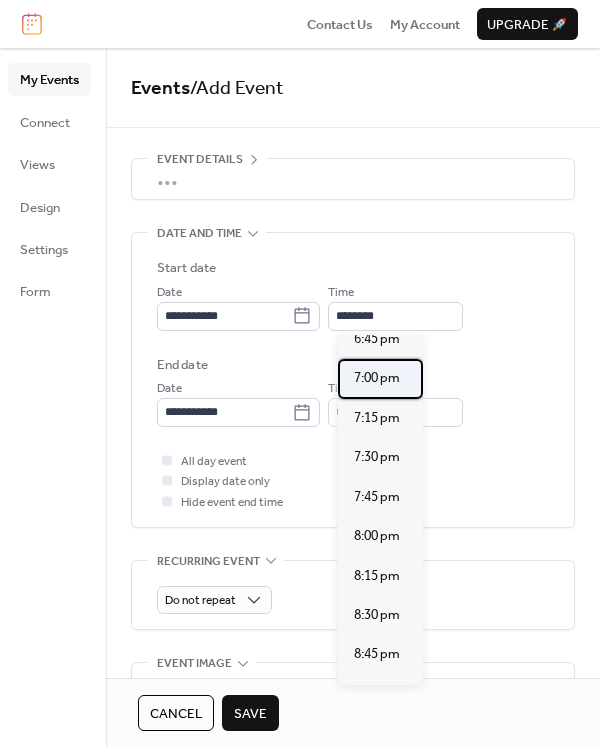 click on "7:00 pm" at bounding box center (377, 378) 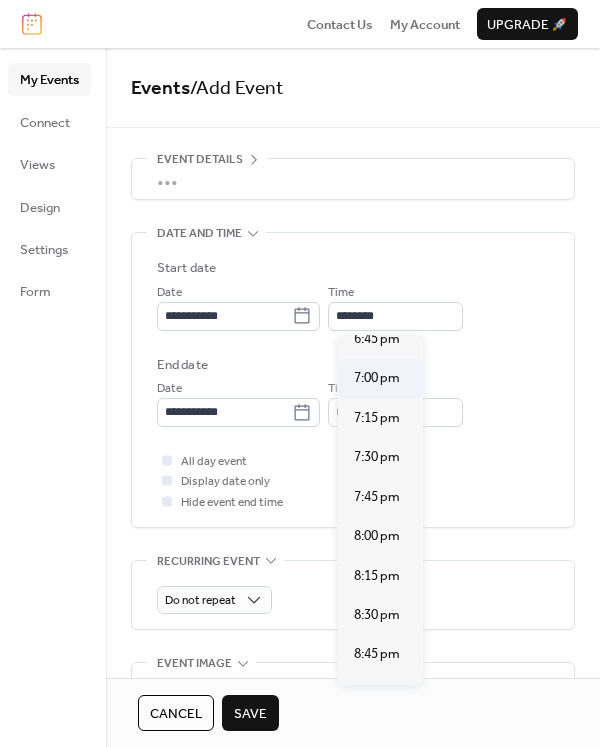 type on "*******" 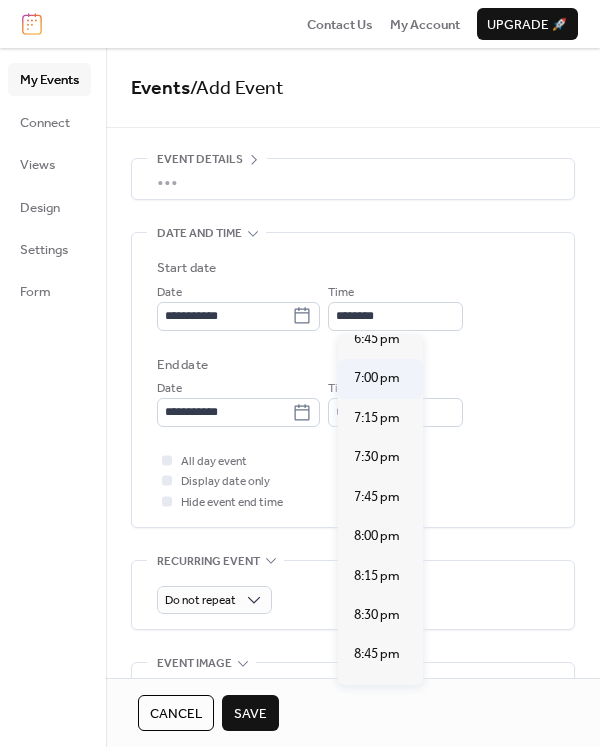type on "*******" 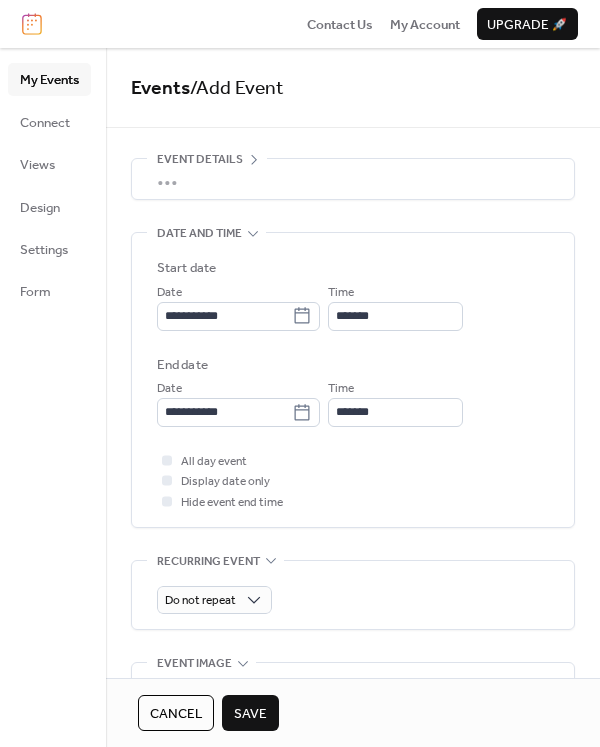 click on "Save" at bounding box center (250, 714) 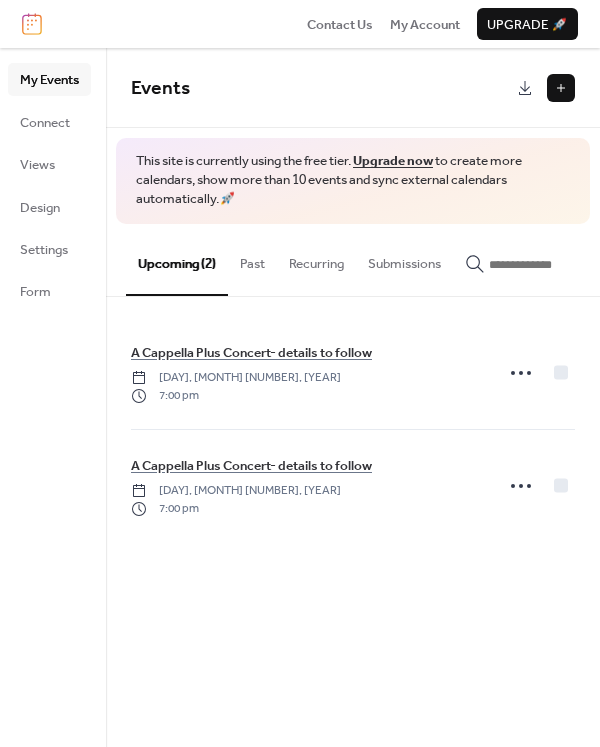 click on "Upcoming  (2)" at bounding box center [177, 260] 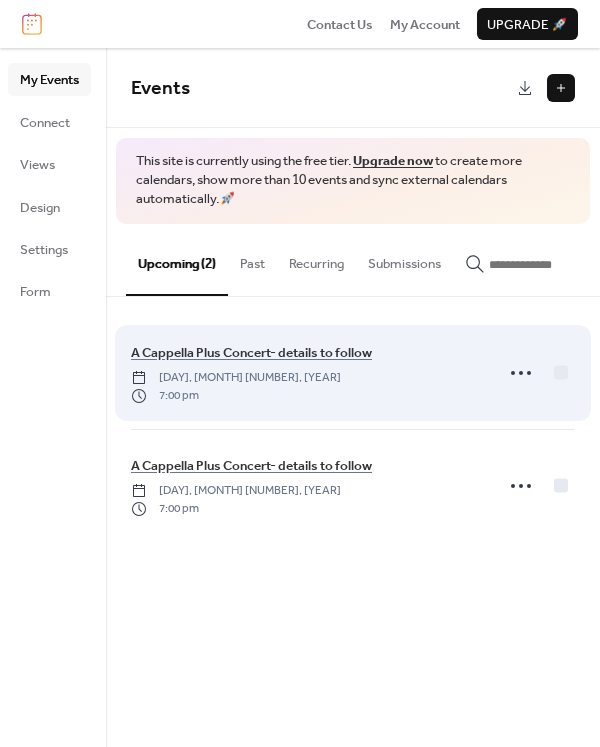 click on "A Cappella Plus Concert- details to follow Tuesday, November 25, 2025 7:00 pm" at bounding box center (306, 373) 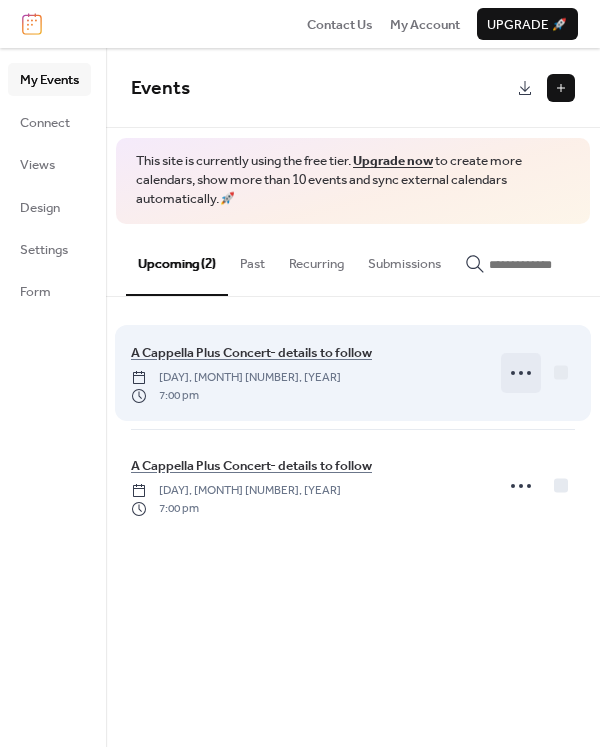 click 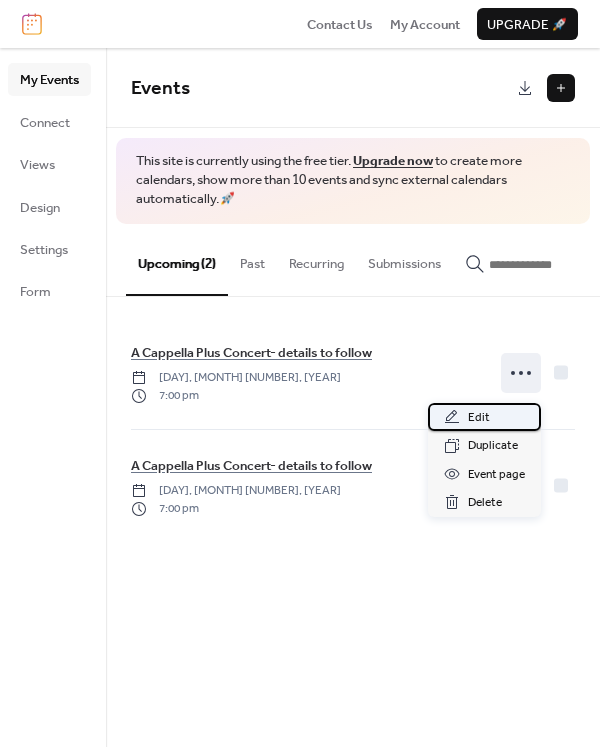click on "Edit" at bounding box center (479, 418) 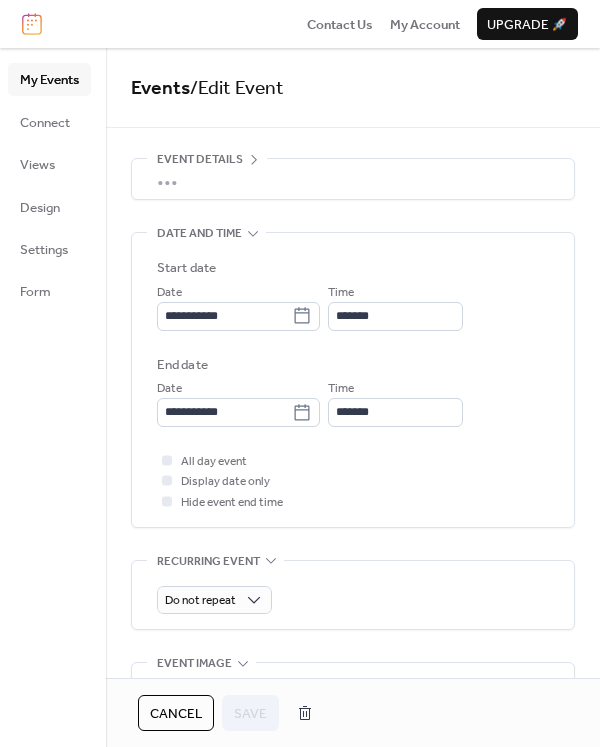 scroll, scrollTop: 62, scrollLeft: 0, axis: vertical 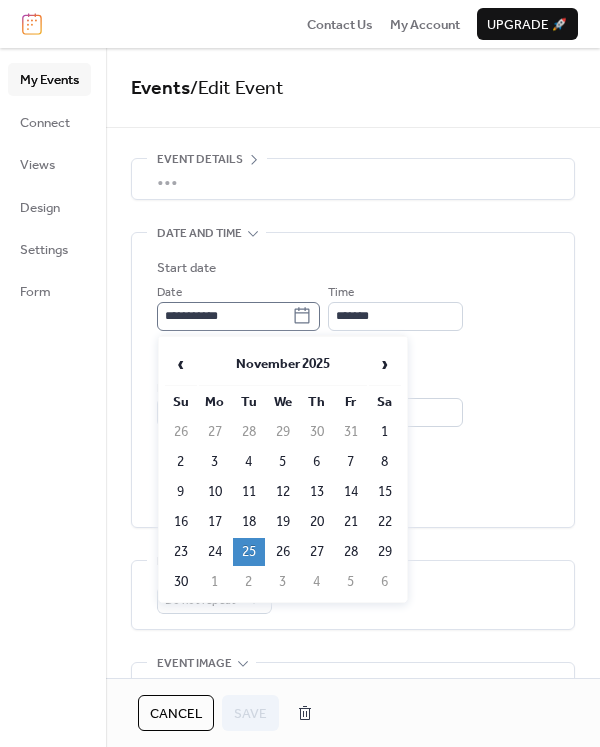 click 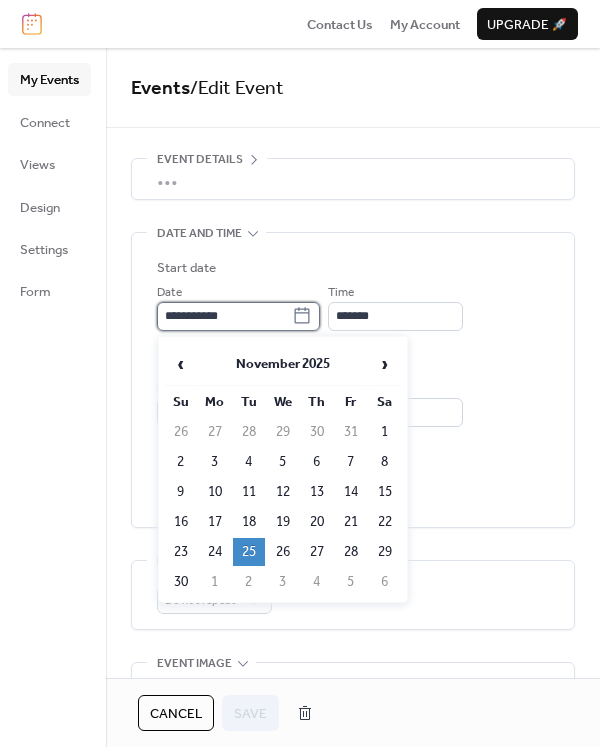 click on "**********" at bounding box center (224, 316) 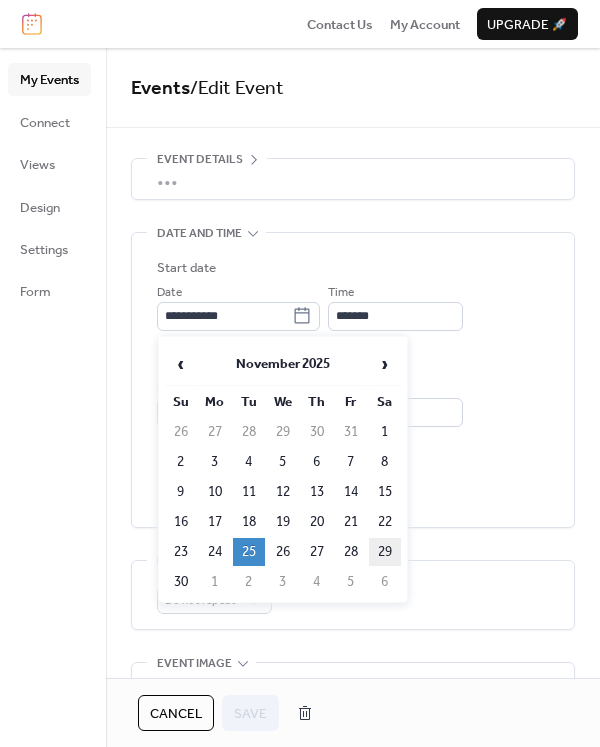click on "29" at bounding box center (385, 552) 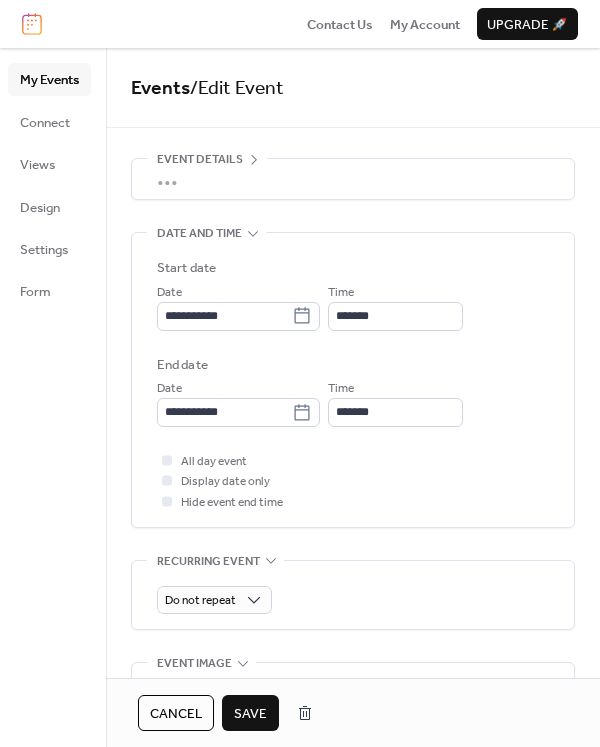 click on "Save" at bounding box center (250, 714) 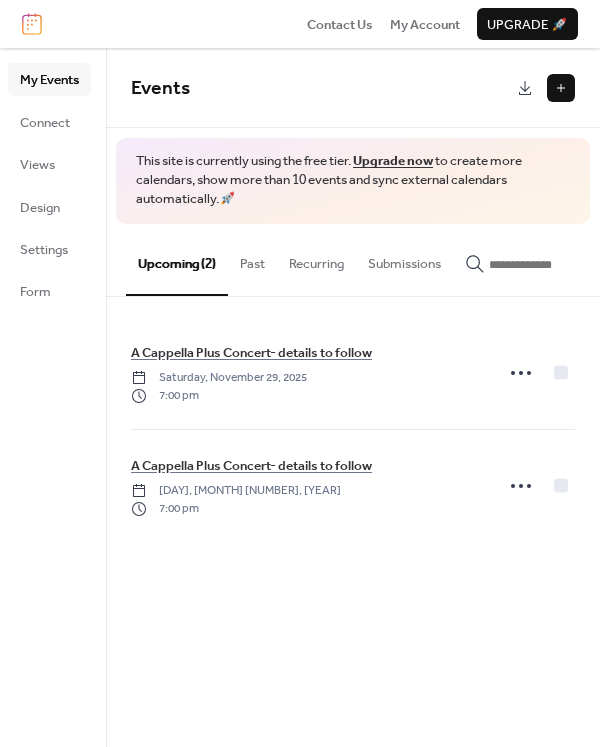 click at bounding box center [32, 24] 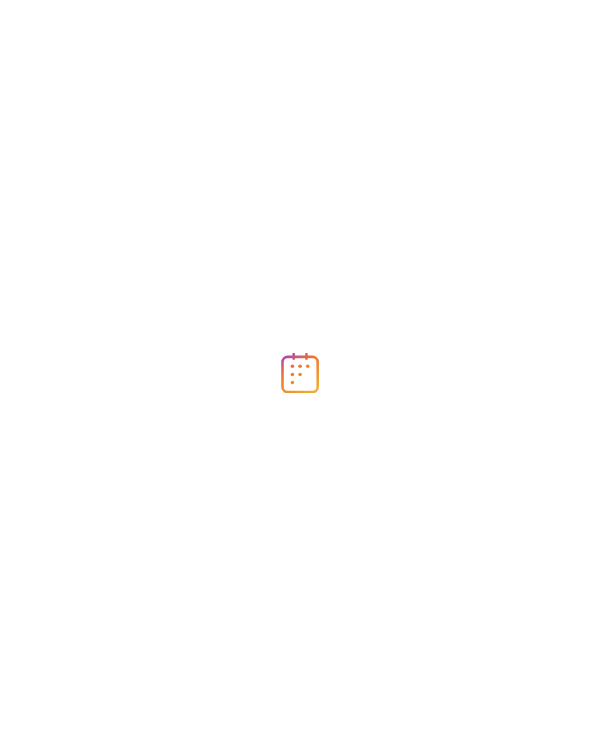 scroll, scrollTop: 0, scrollLeft: 0, axis: both 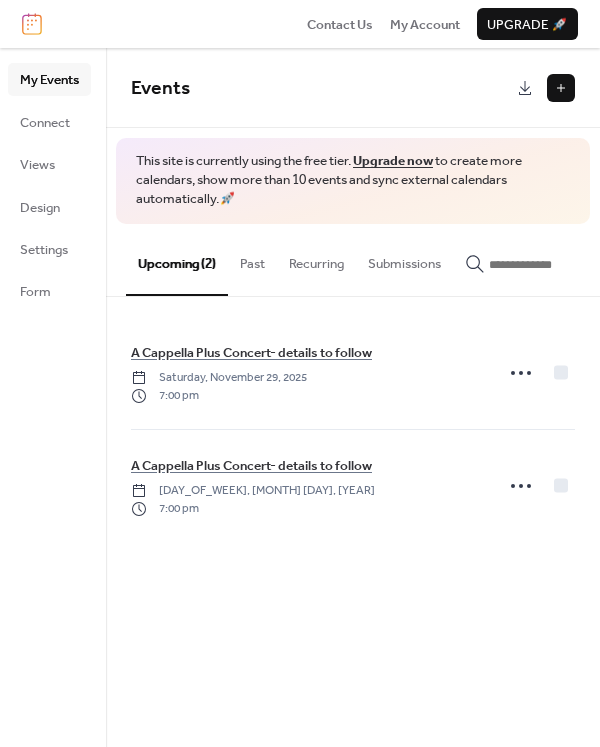 click at bounding box center (32, 24) 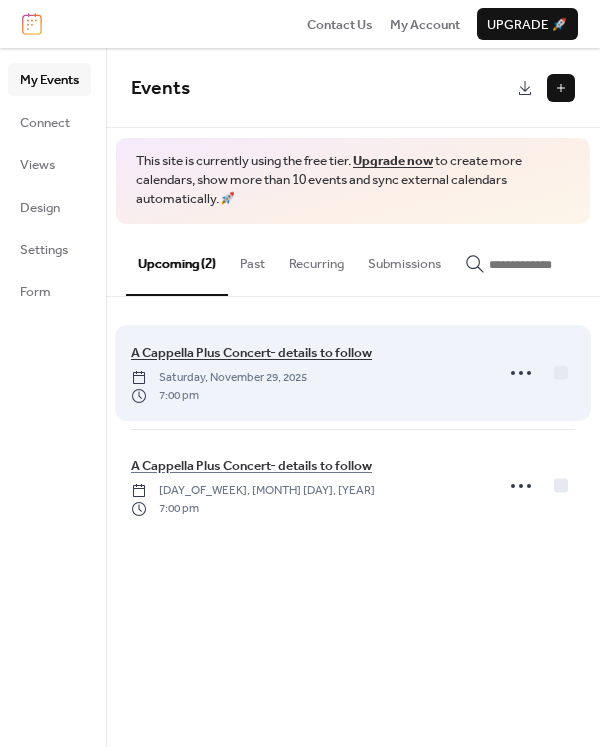 click on "A Cappella Plus Concert- details to follow" at bounding box center (251, 353) 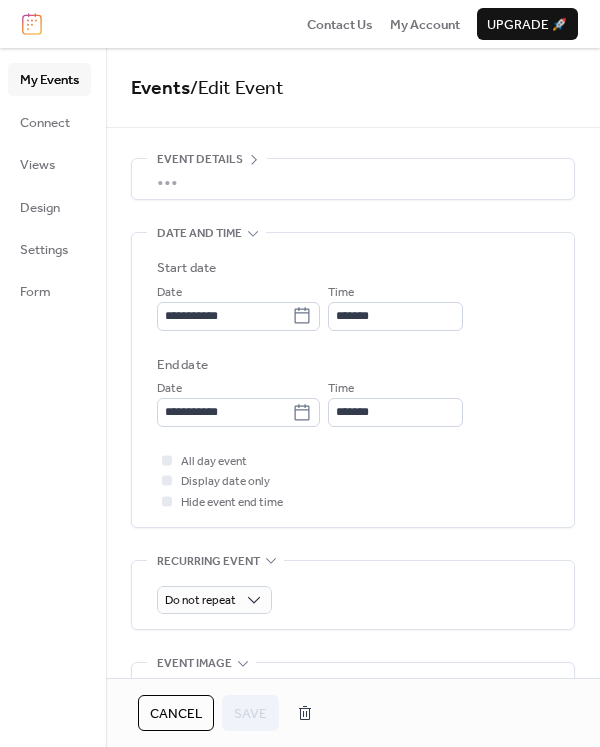 scroll, scrollTop: 62, scrollLeft: 0, axis: vertical 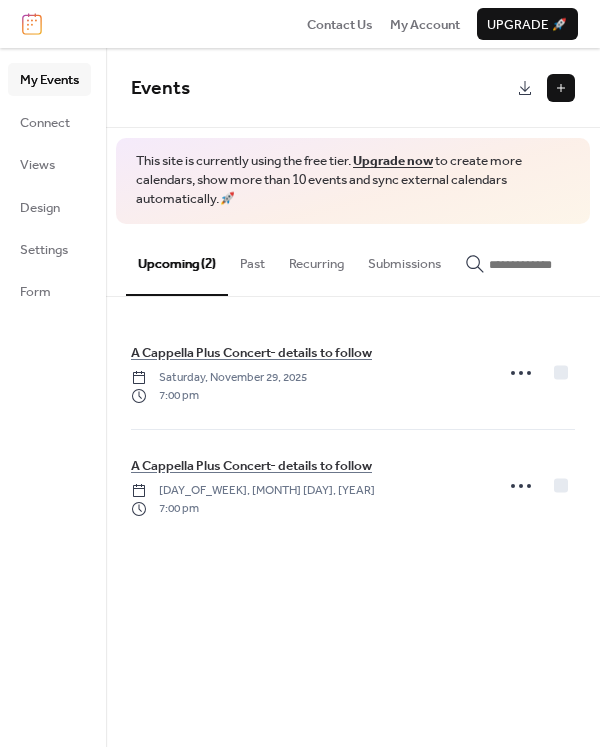 click at bounding box center [32, 24] 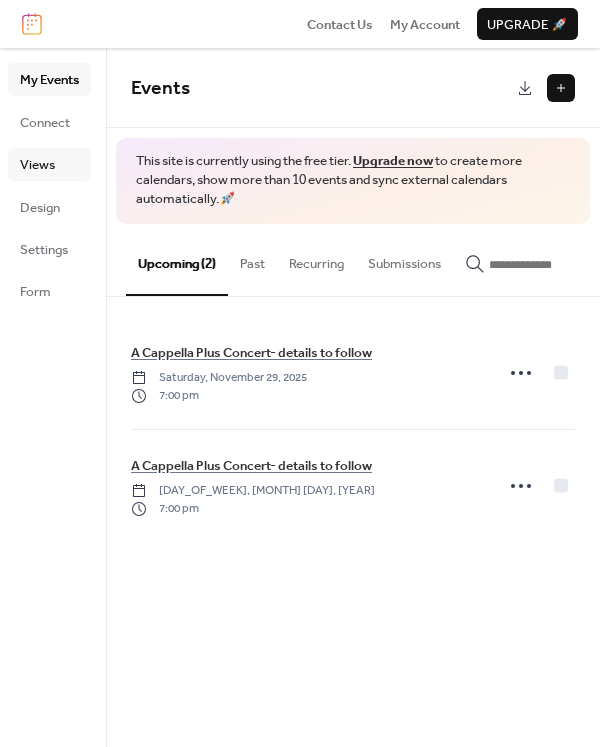 click on "Views" at bounding box center [37, 165] 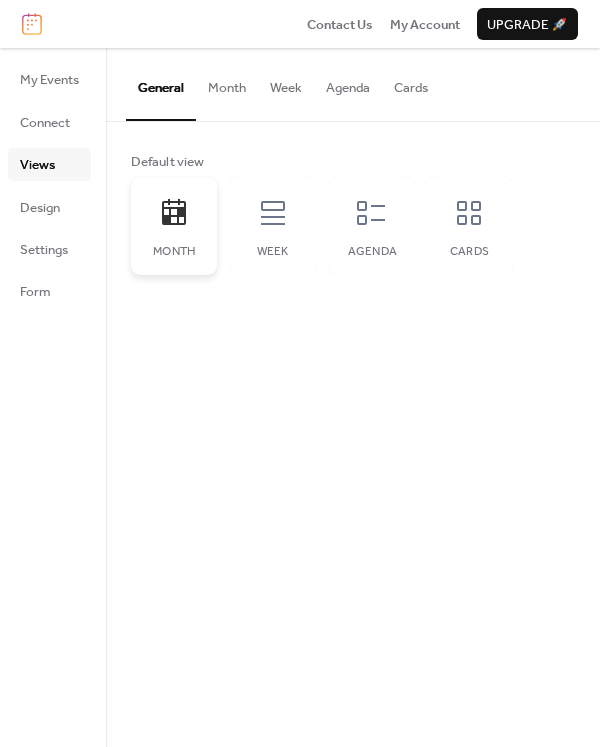 click 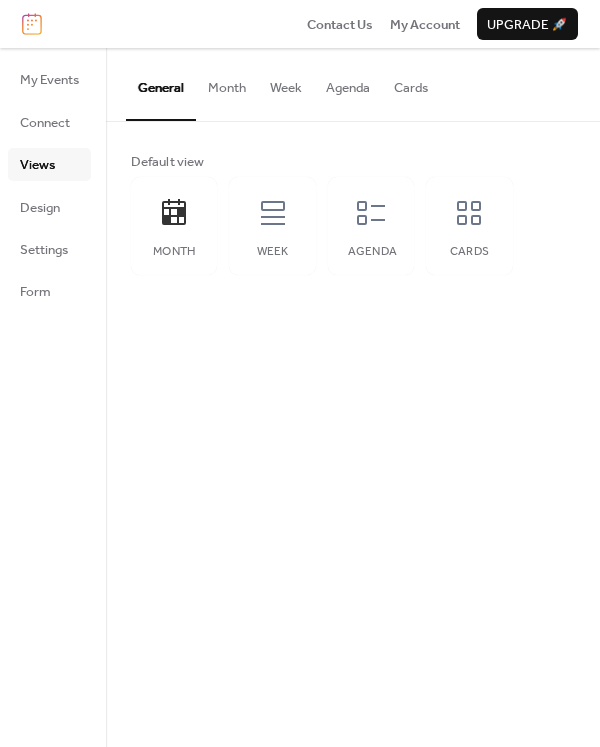 click on "Month" at bounding box center [227, 83] 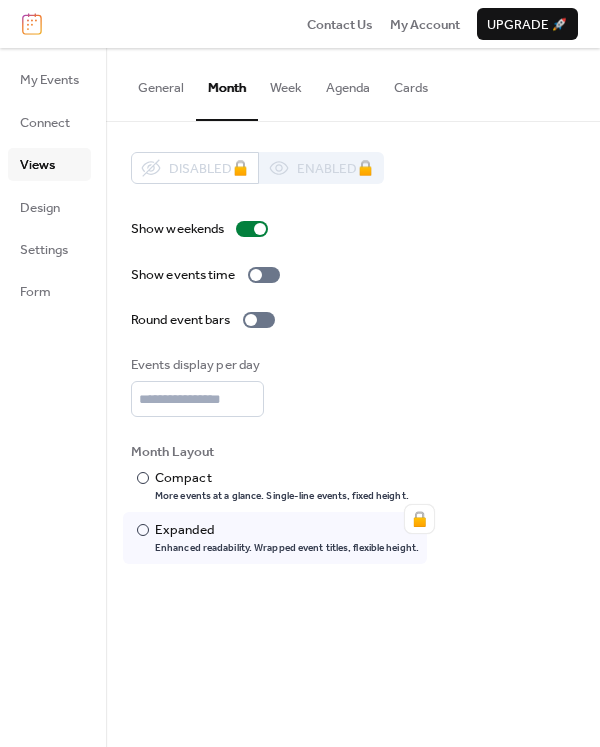 click on "General" at bounding box center [161, 83] 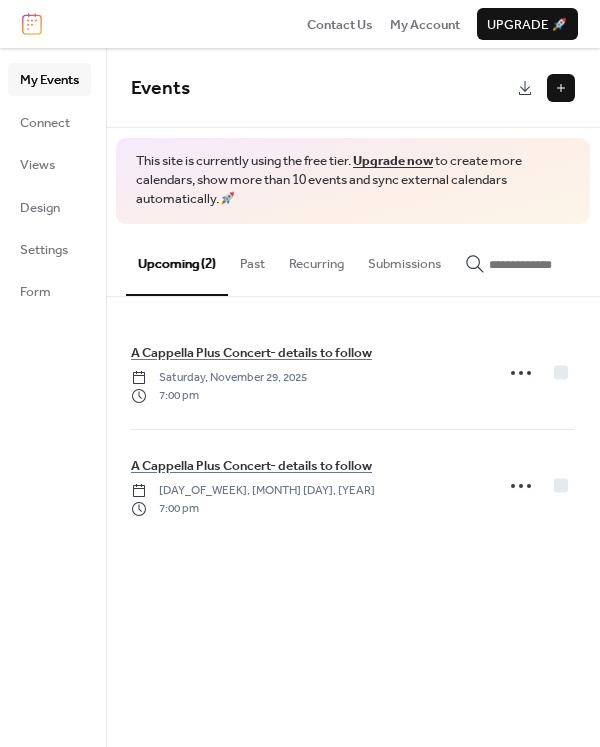 scroll, scrollTop: 0, scrollLeft: 0, axis: both 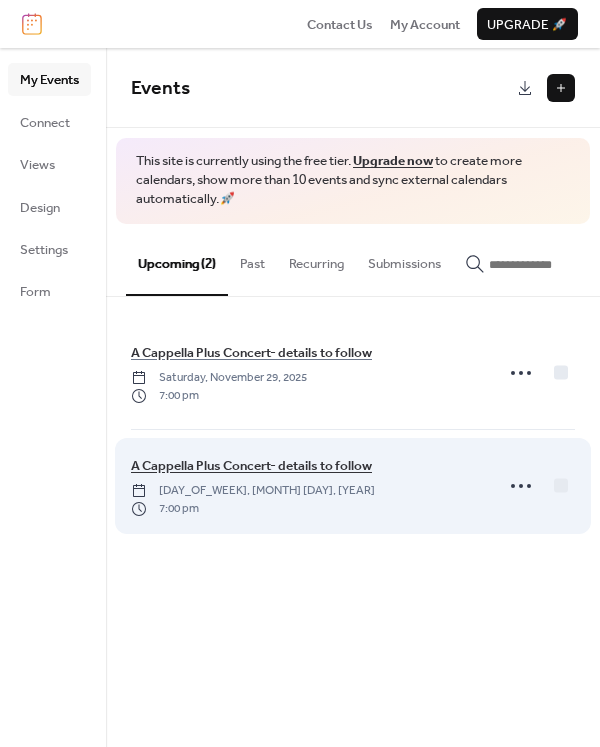 click on "A Cappella Plus Concert- details to follow" at bounding box center (251, 466) 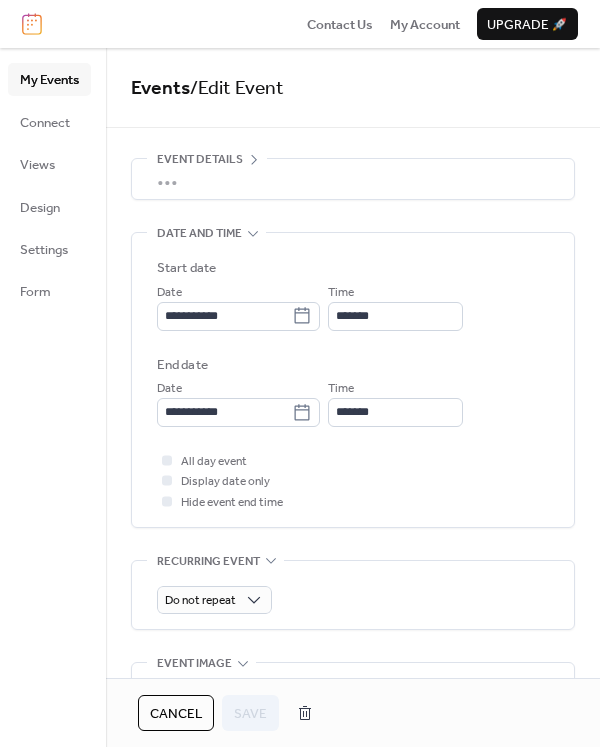 scroll, scrollTop: 62, scrollLeft: 0, axis: vertical 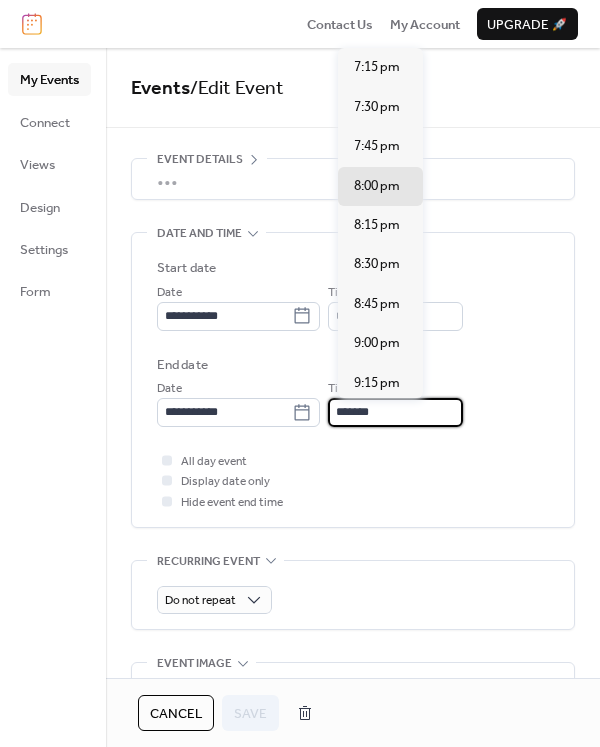 click on "*******" at bounding box center (395, 412) 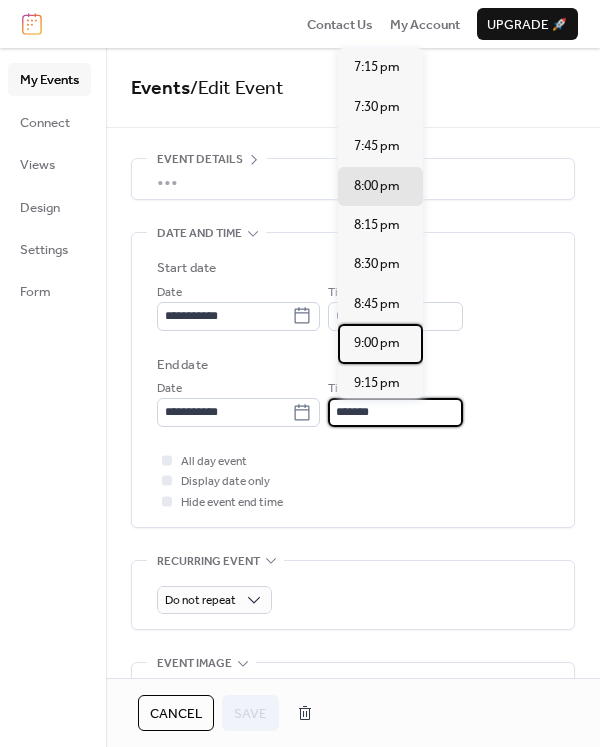 click on "9:00 pm" at bounding box center (377, 343) 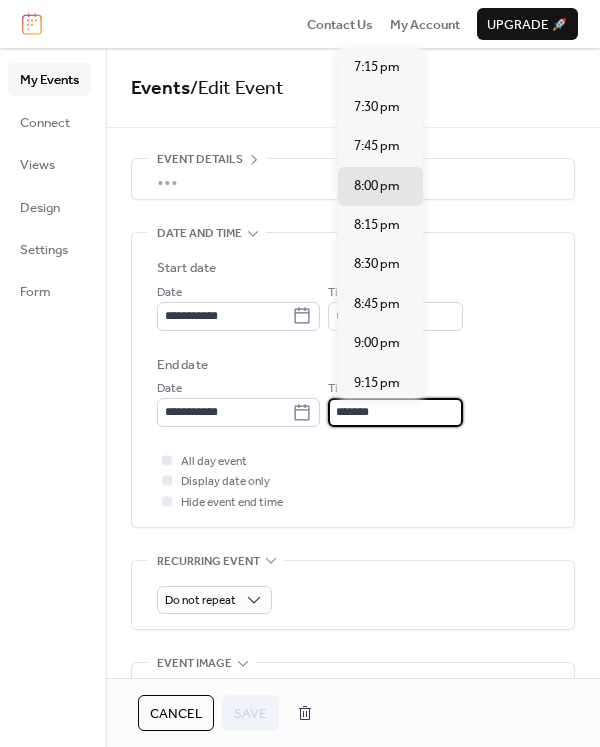 type on "*******" 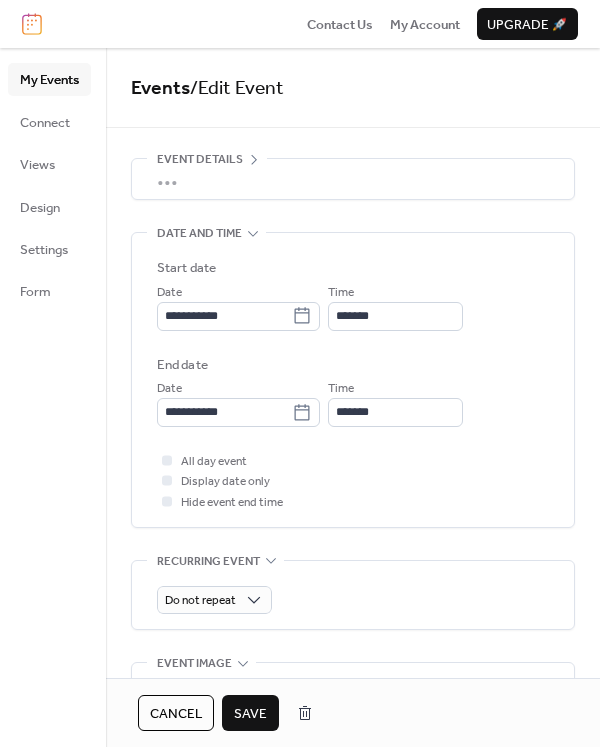click on "Save" at bounding box center [250, 714] 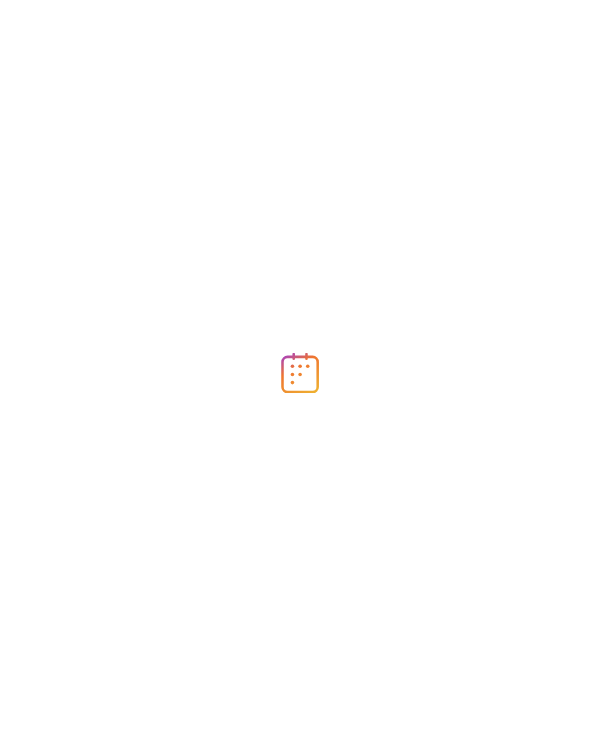 scroll, scrollTop: 0, scrollLeft: 0, axis: both 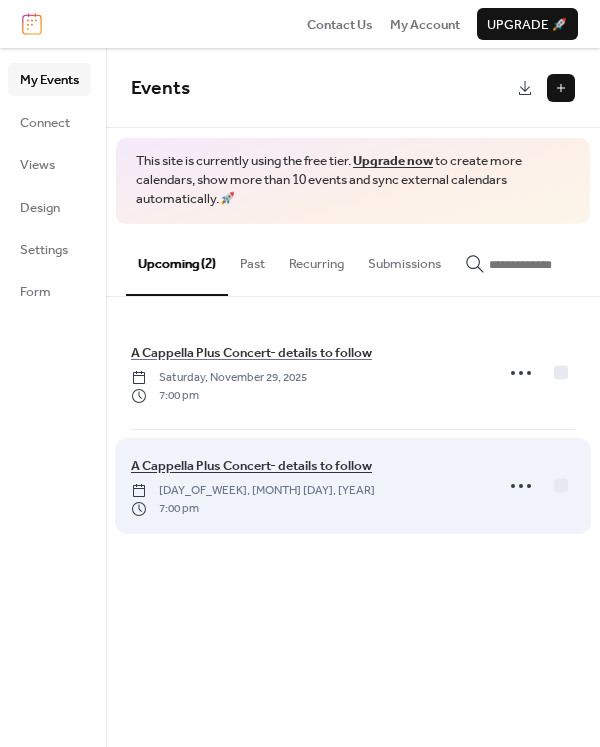 click on "A Cappella Plus Concert- details to follow" at bounding box center (251, 466) 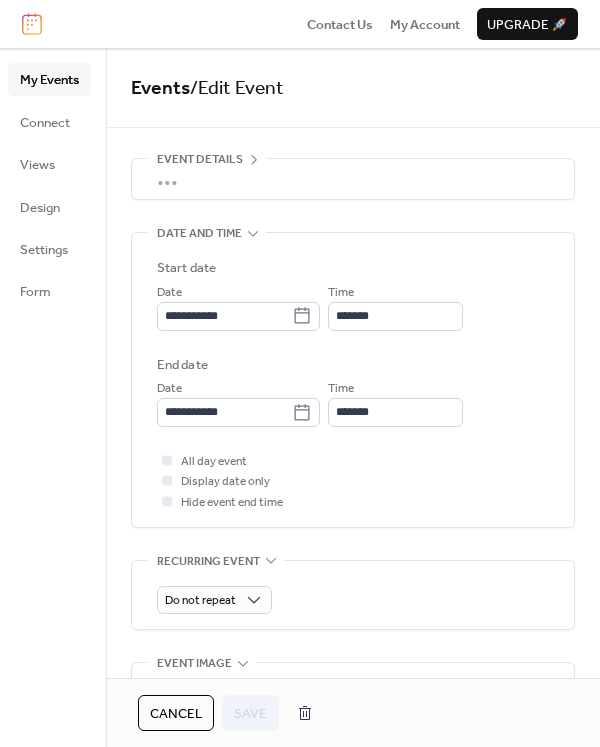 scroll, scrollTop: 62, scrollLeft: 0, axis: vertical 